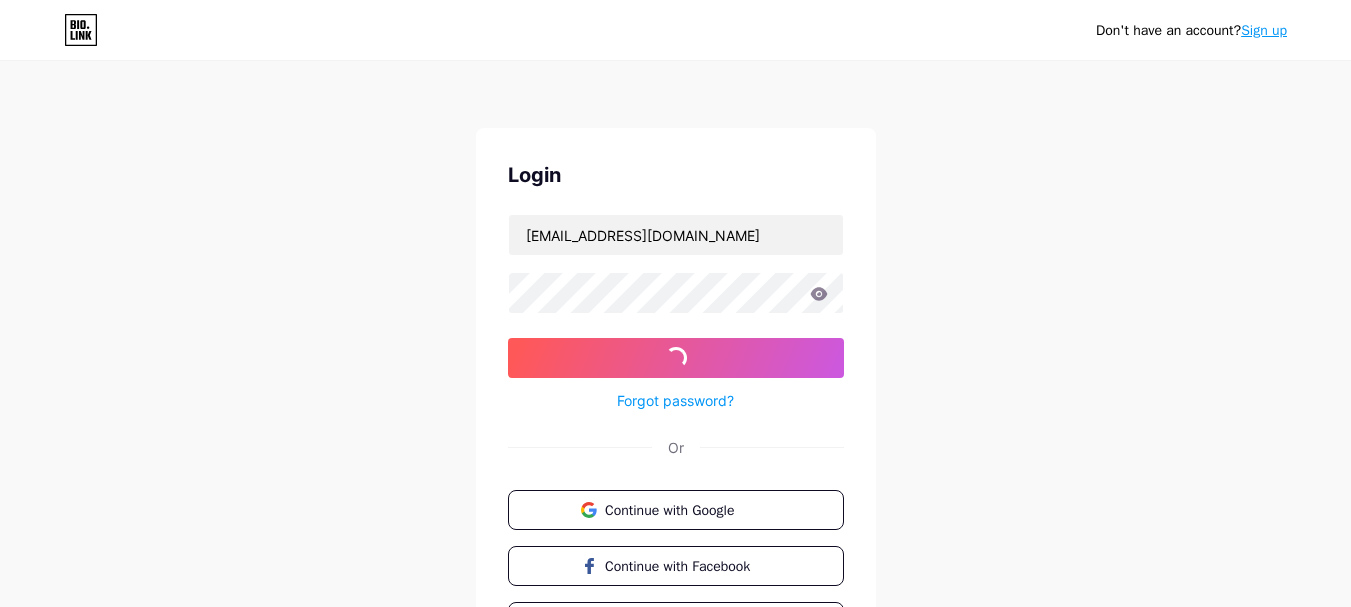scroll, scrollTop: 0, scrollLeft: 0, axis: both 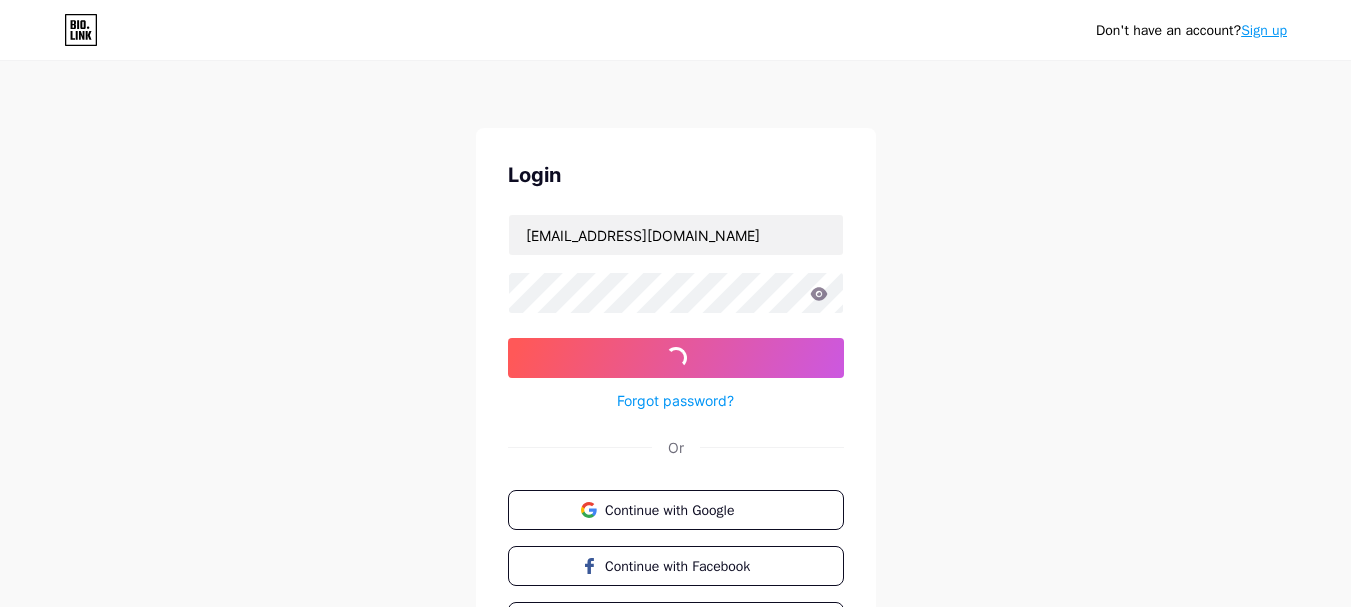 click 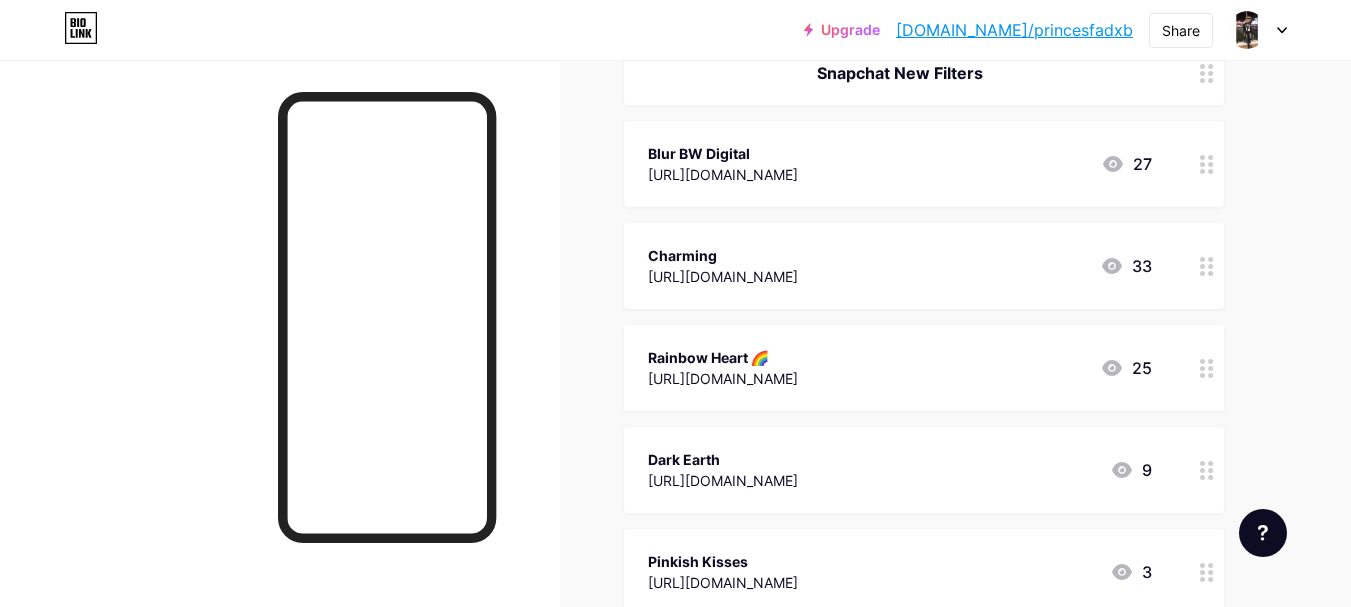 scroll, scrollTop: 0, scrollLeft: 0, axis: both 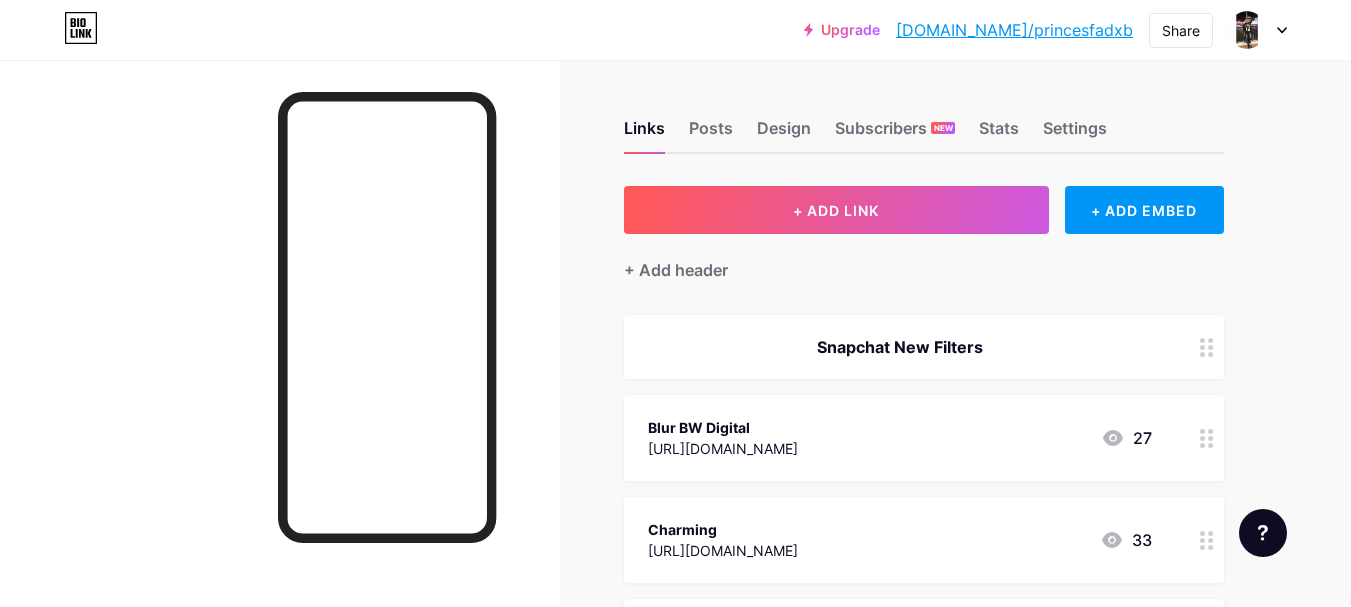click on "Links
Posts
Design
Subscribers
NEW
Stats
Settings" at bounding box center [924, 119] 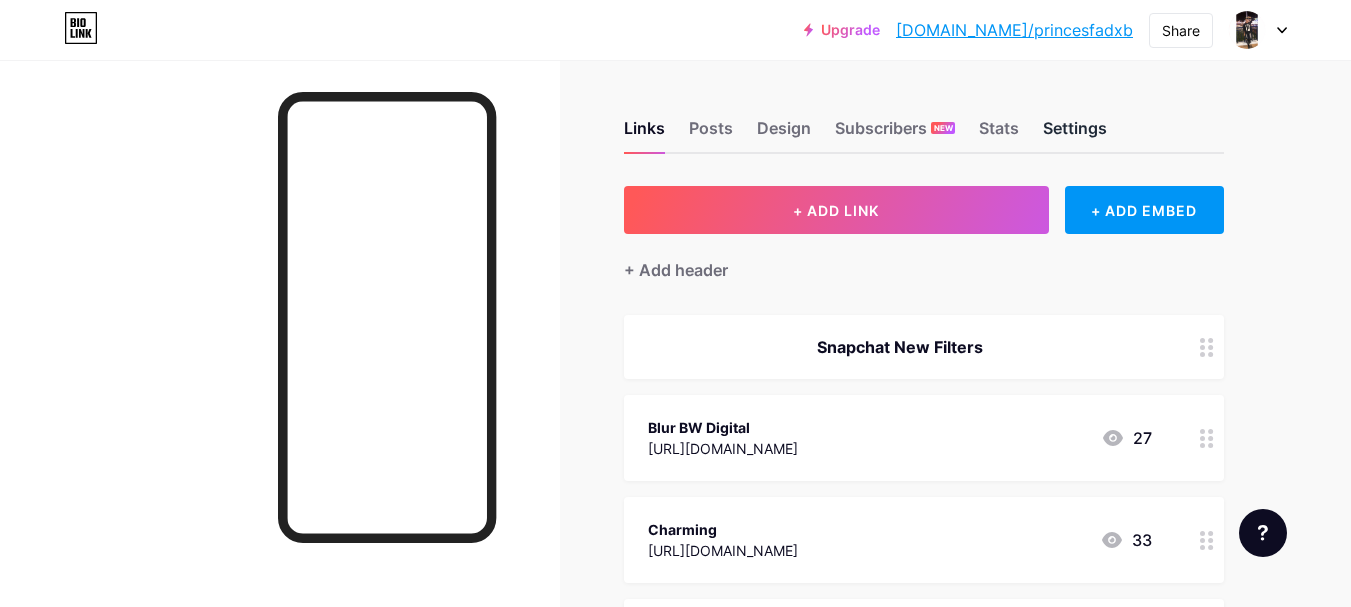 click on "Settings" at bounding box center (1075, 134) 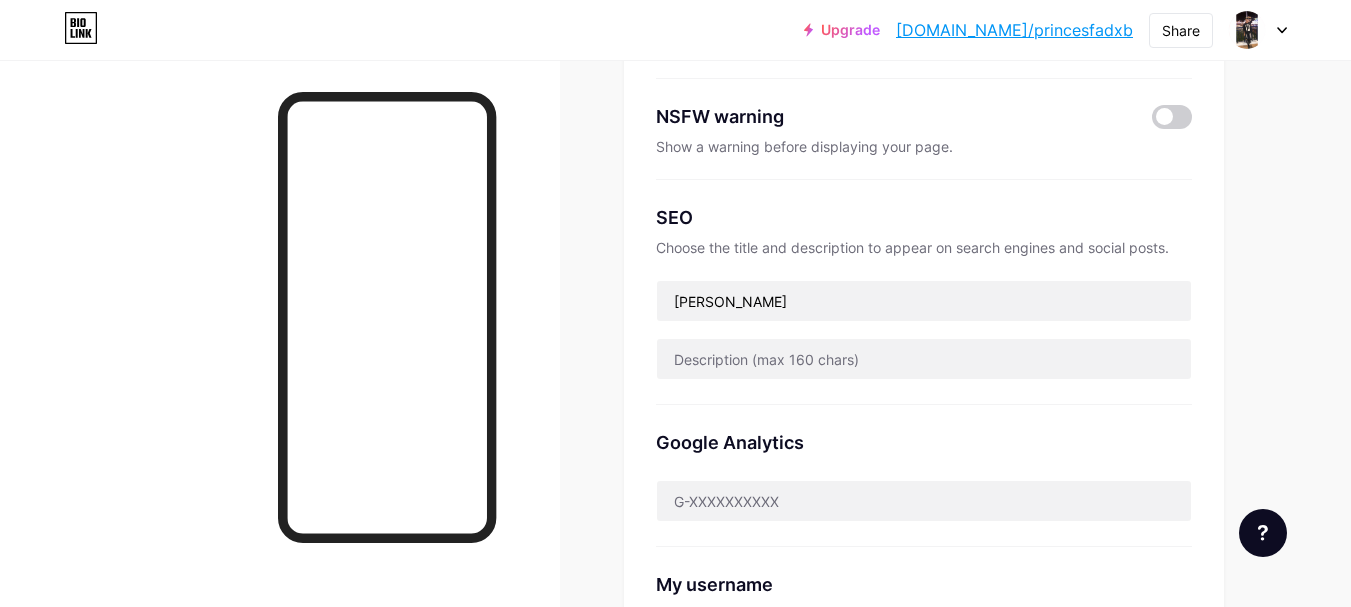 scroll, scrollTop: 299, scrollLeft: 0, axis: vertical 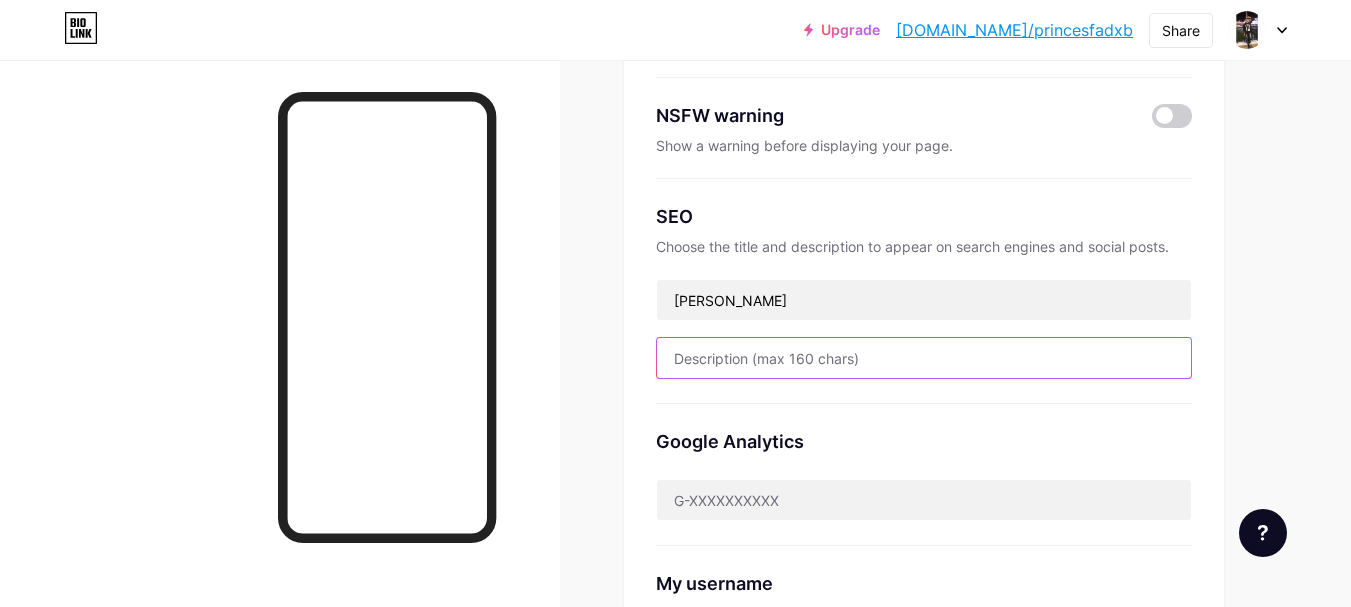 click at bounding box center (924, 358) 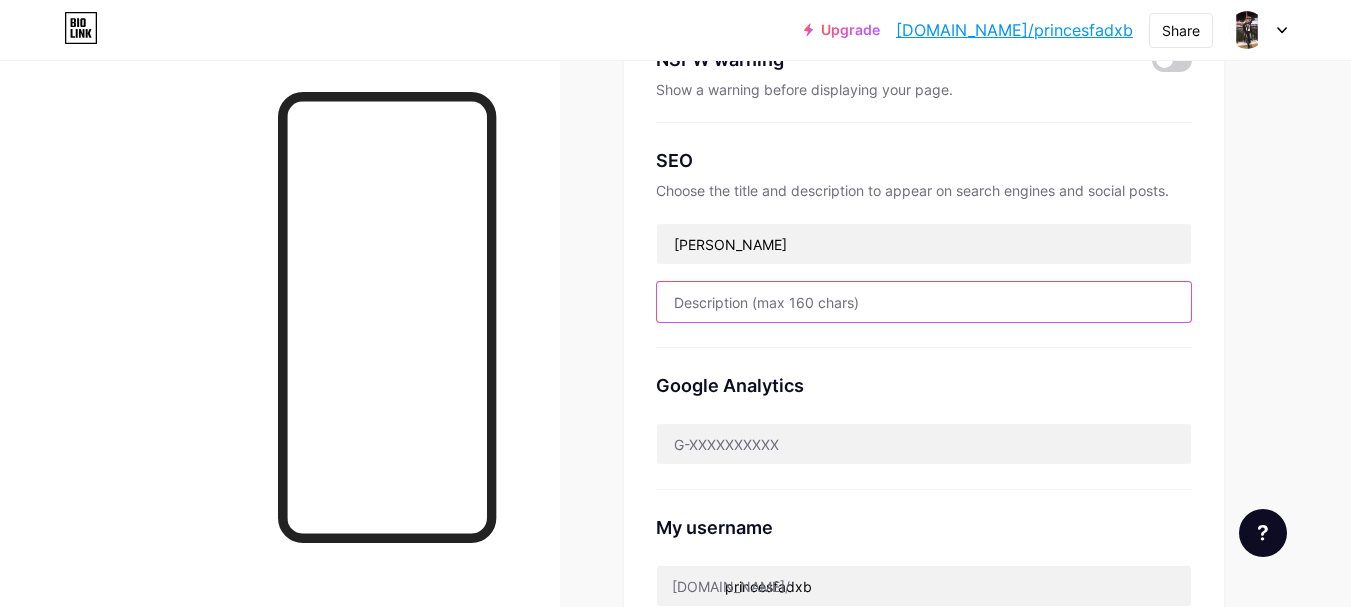 scroll, scrollTop: 357, scrollLeft: 0, axis: vertical 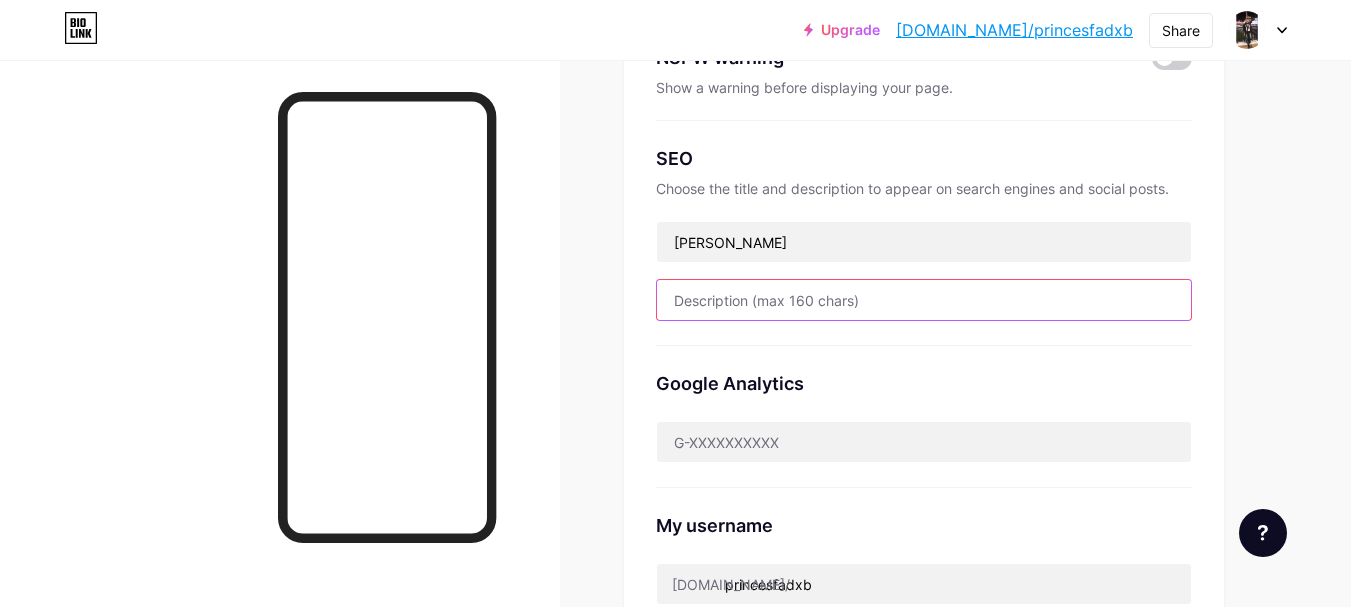 click at bounding box center (924, 300) 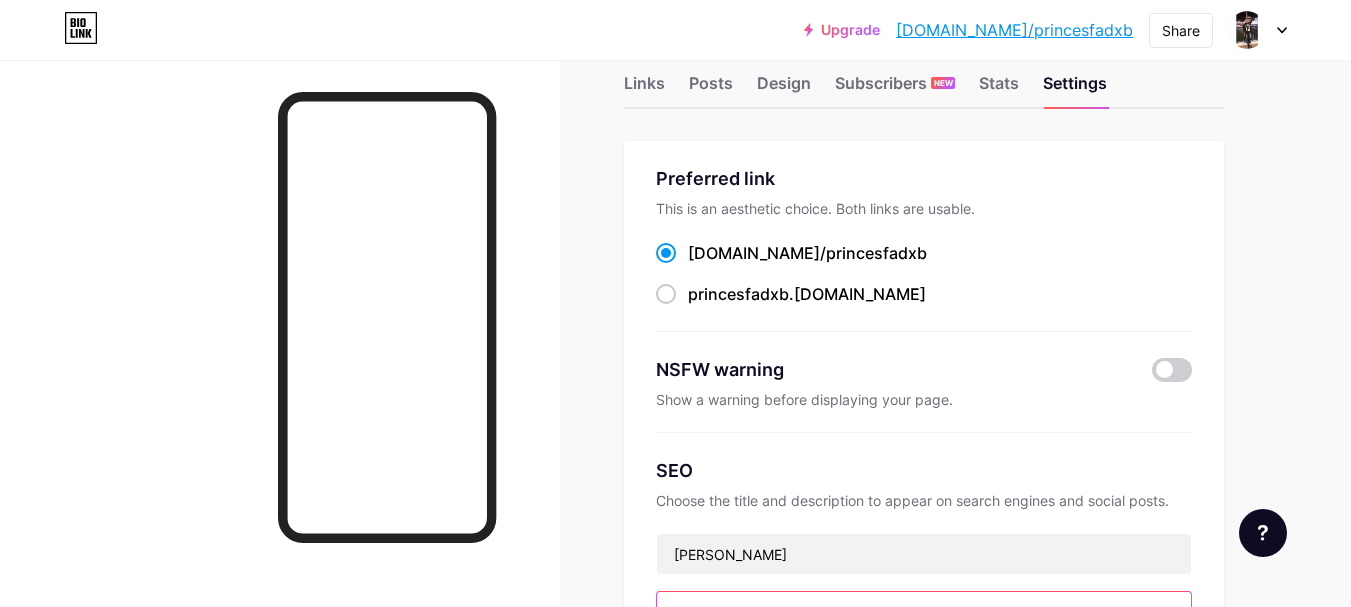 scroll, scrollTop: 0, scrollLeft: 0, axis: both 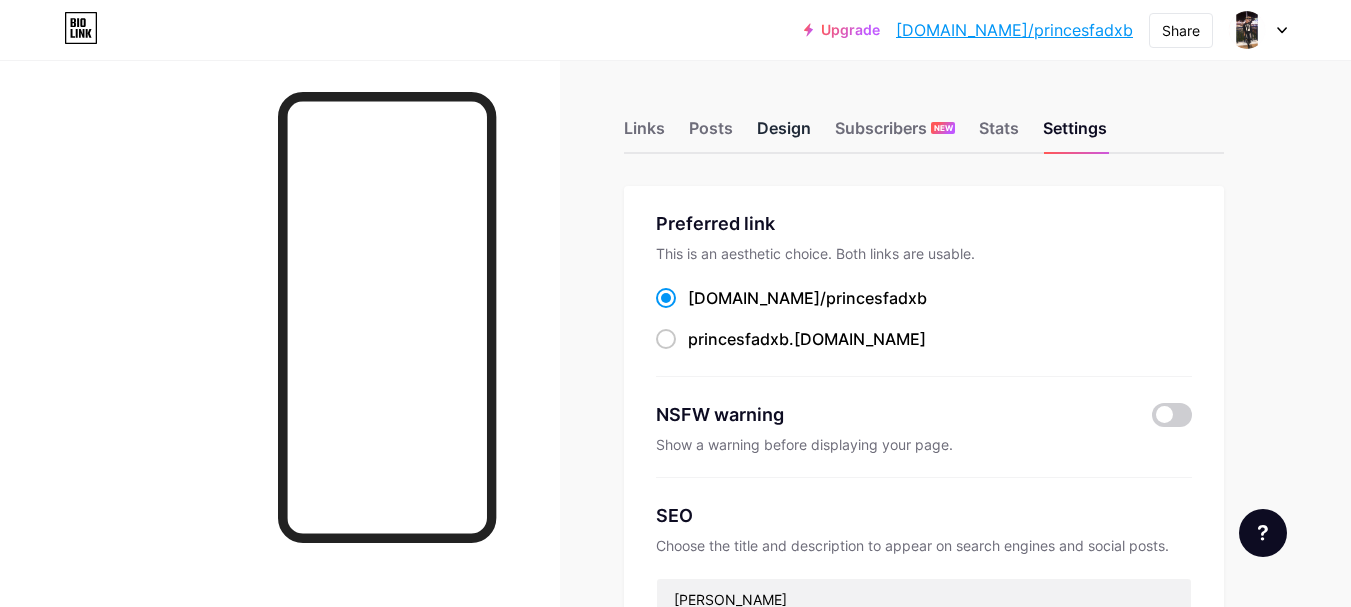 click on "Design" at bounding box center [784, 134] 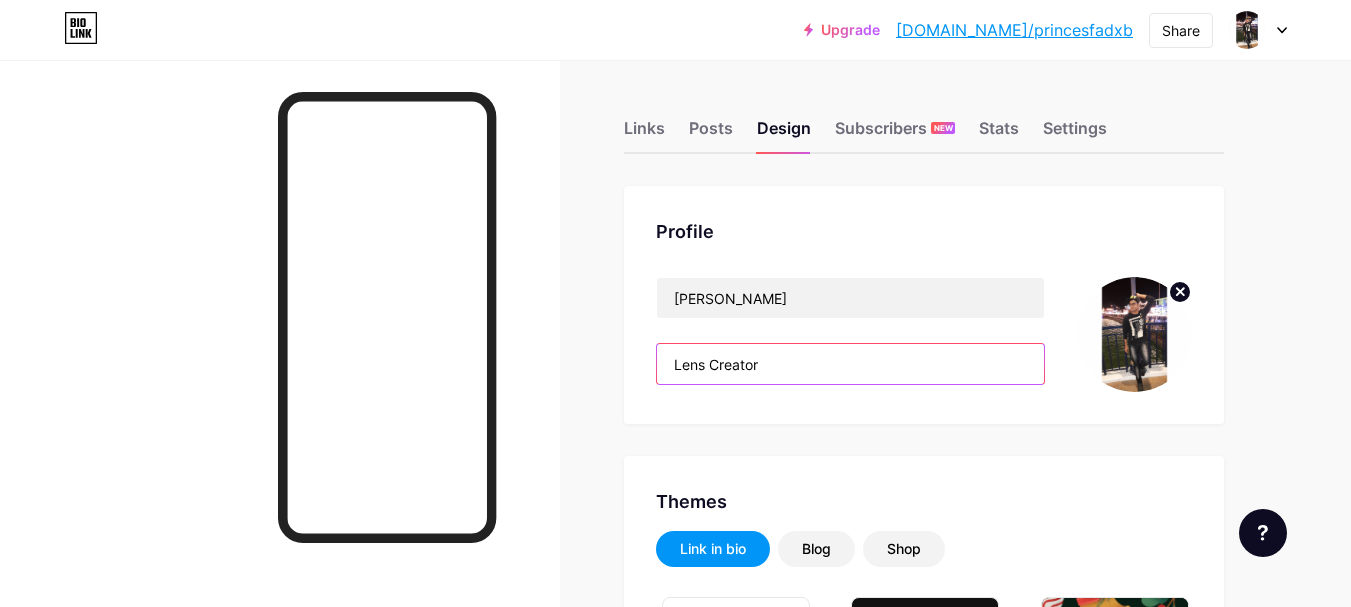 click on "Lens Creator" at bounding box center [850, 364] 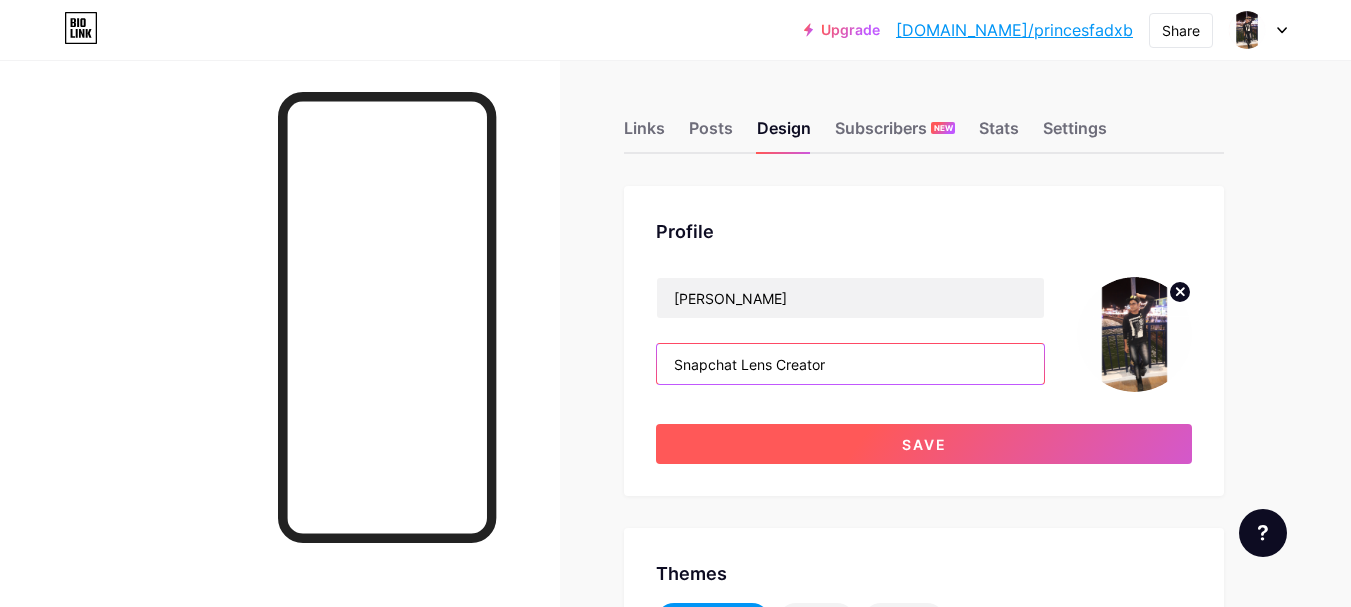 type on "Snapchat Lens Creator" 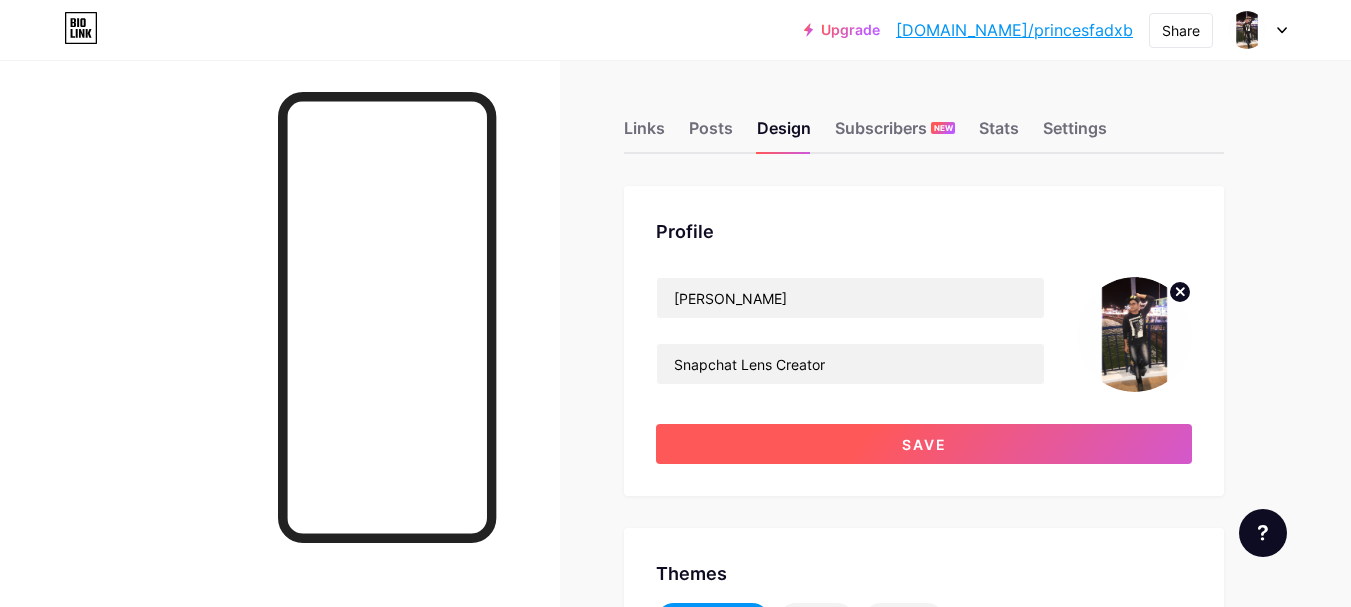 click on "Save" at bounding box center [924, 444] 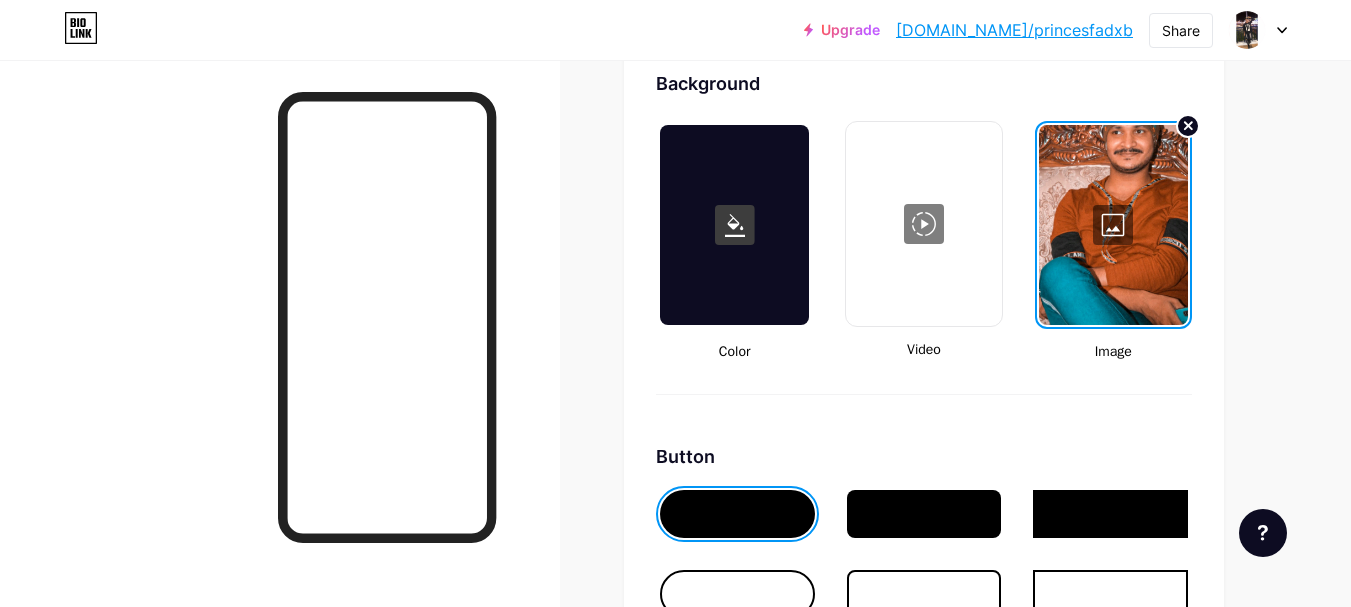 scroll, scrollTop: 2698, scrollLeft: 0, axis: vertical 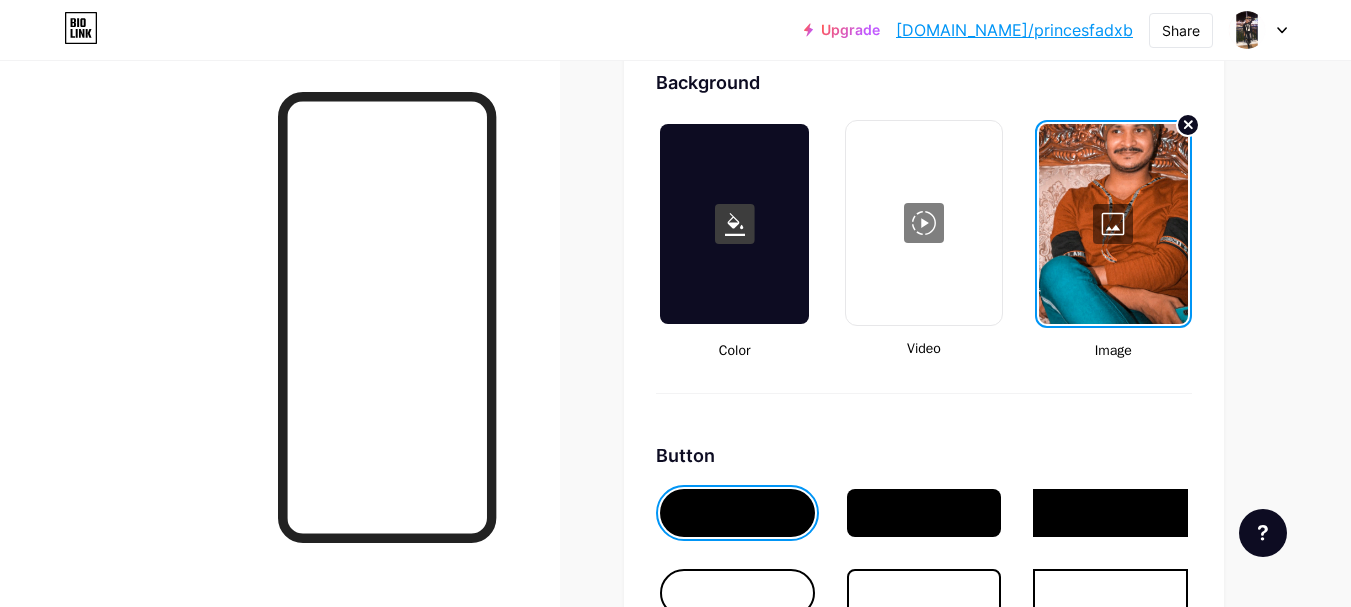 click 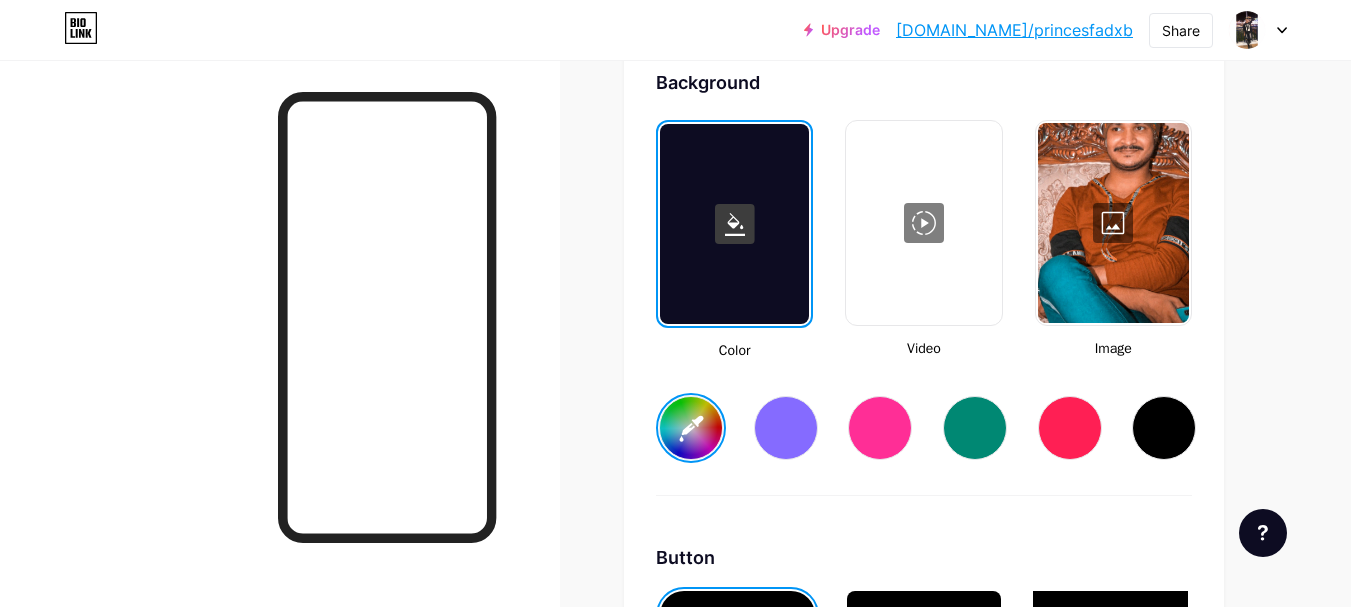 type on "#ffffff" 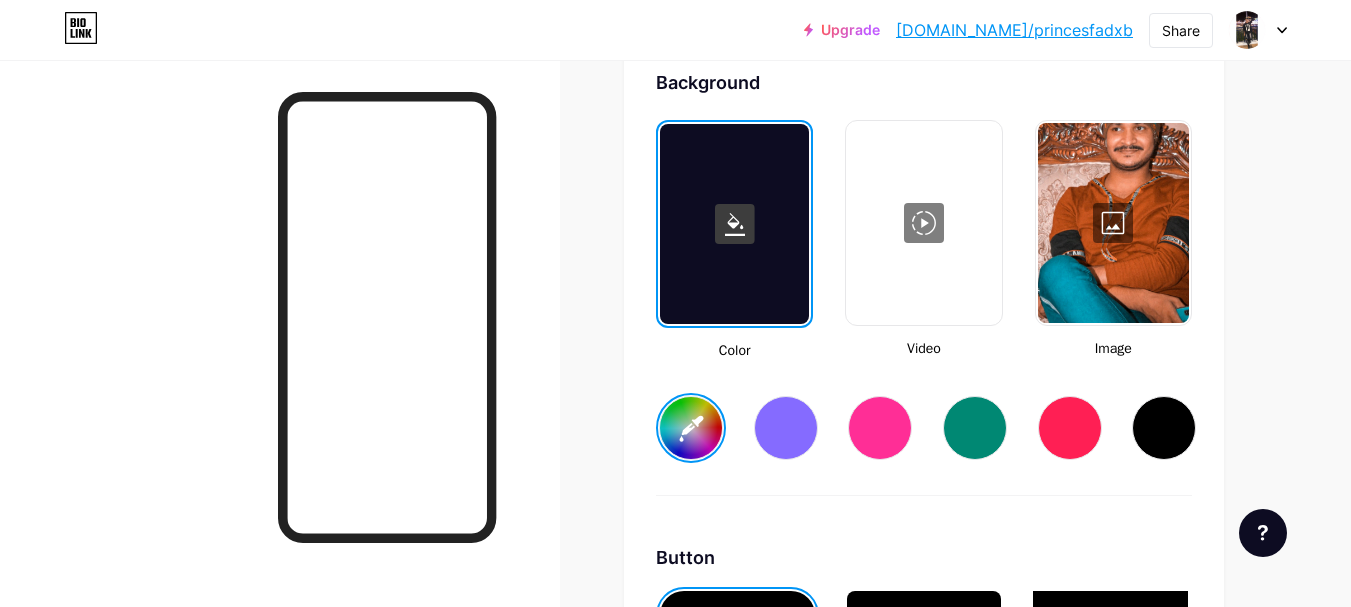 type on "#ffffff" 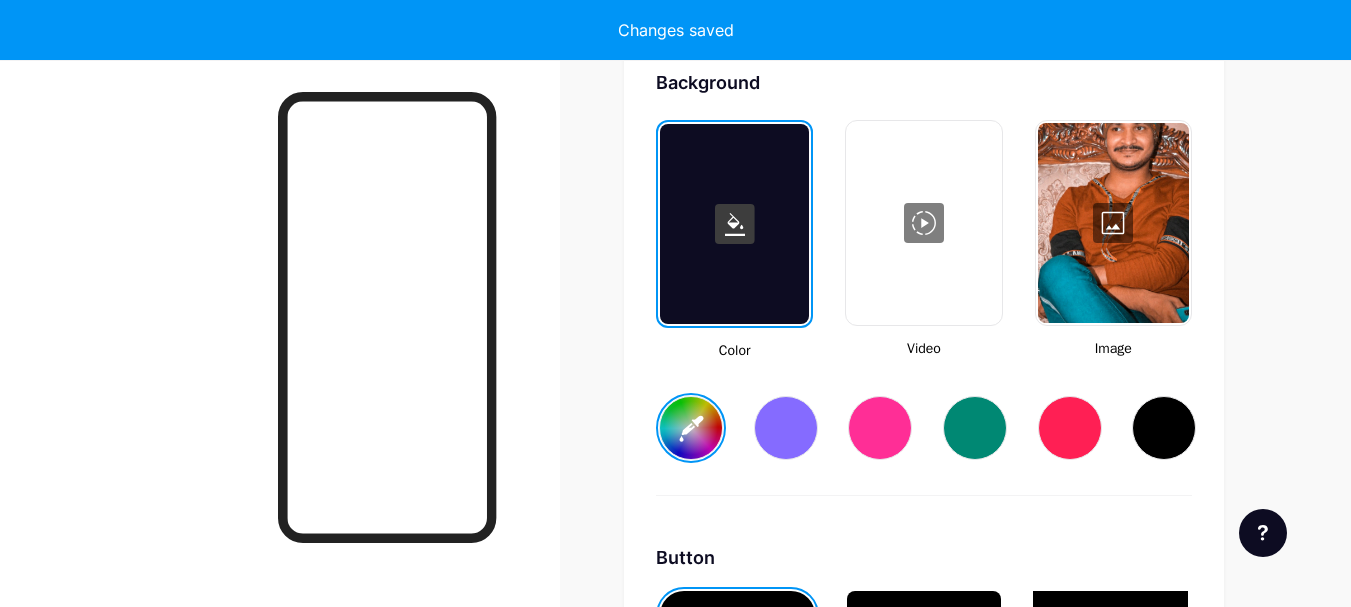 type on "#ffffff" 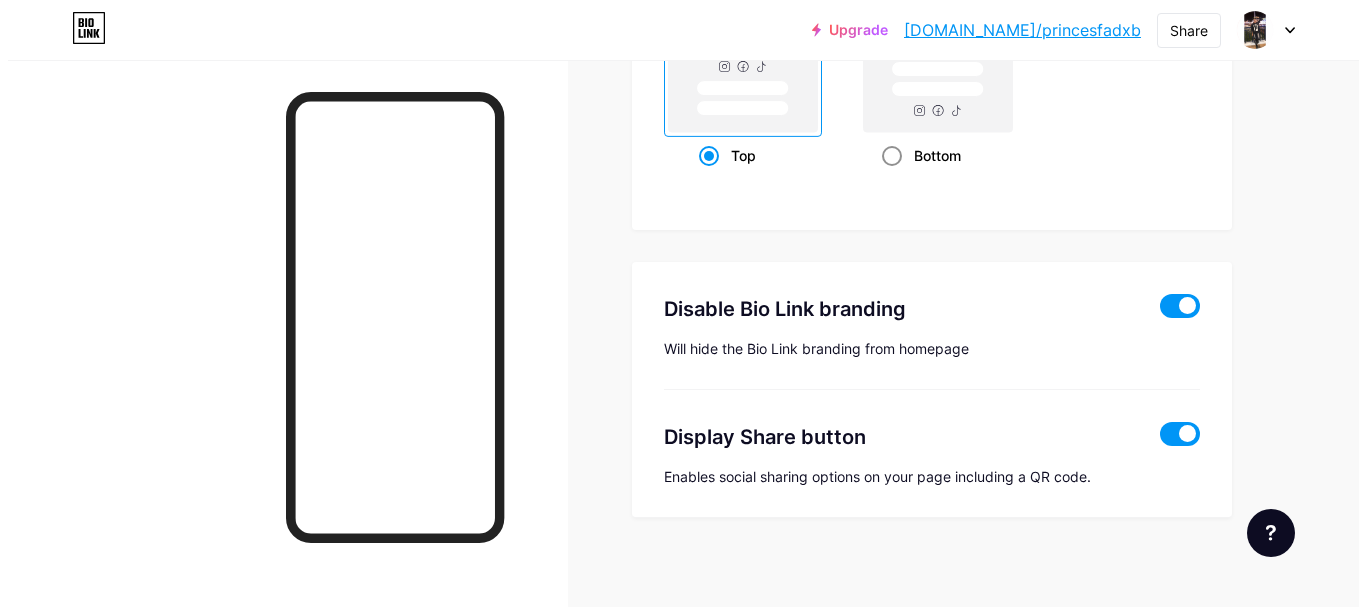 scroll, scrollTop: 4070, scrollLeft: 0, axis: vertical 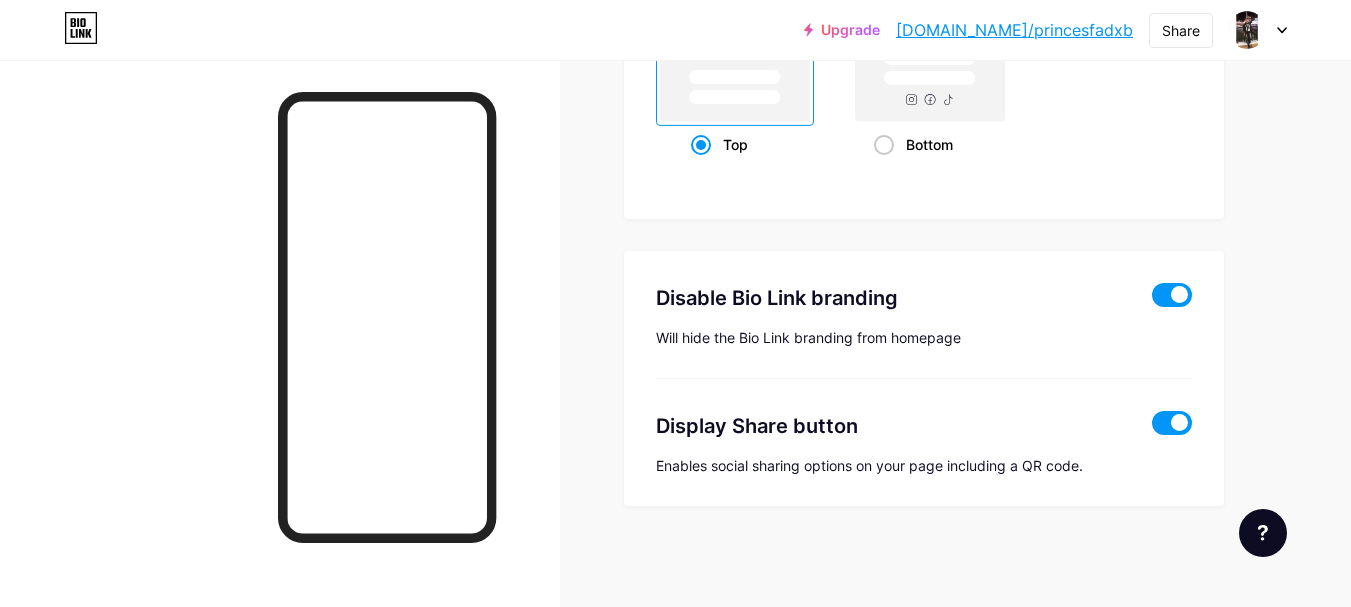 click at bounding box center [1172, 295] 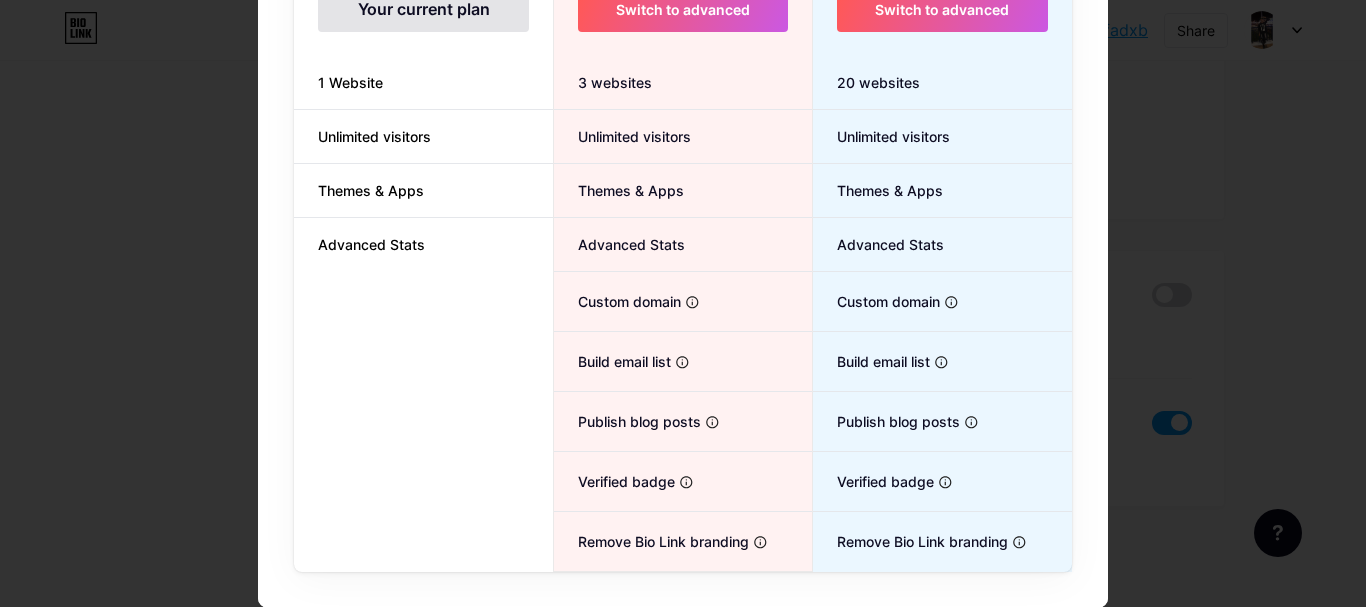 scroll, scrollTop: 261, scrollLeft: 0, axis: vertical 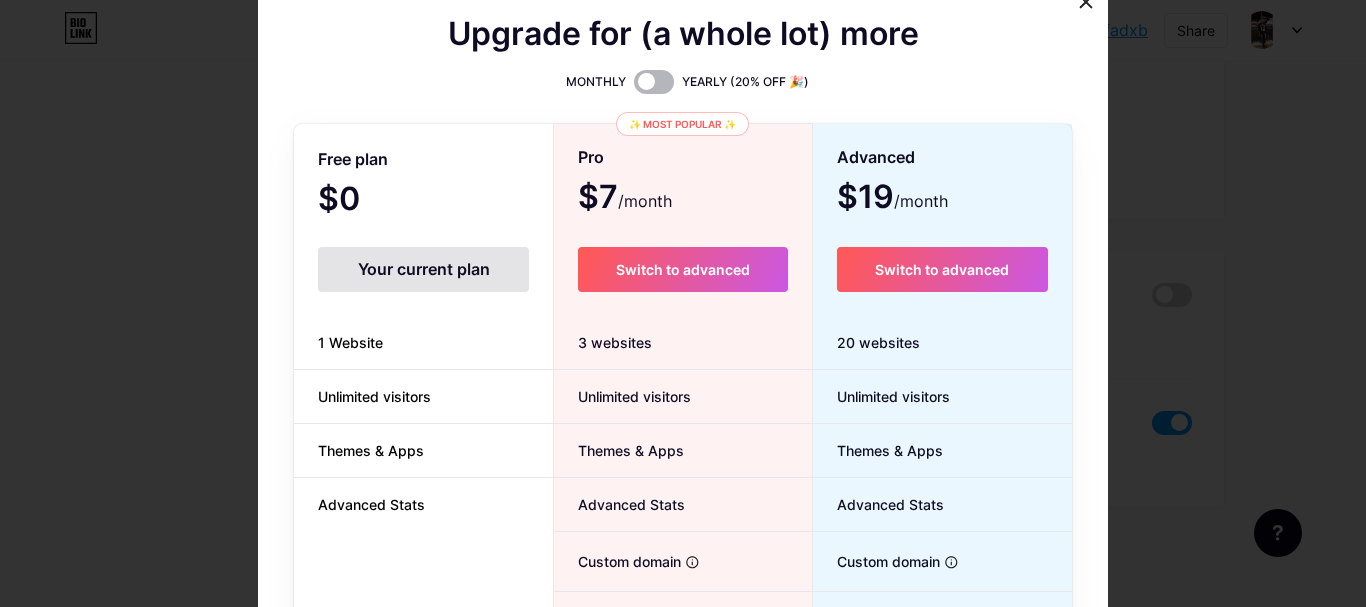click at bounding box center (654, 82) 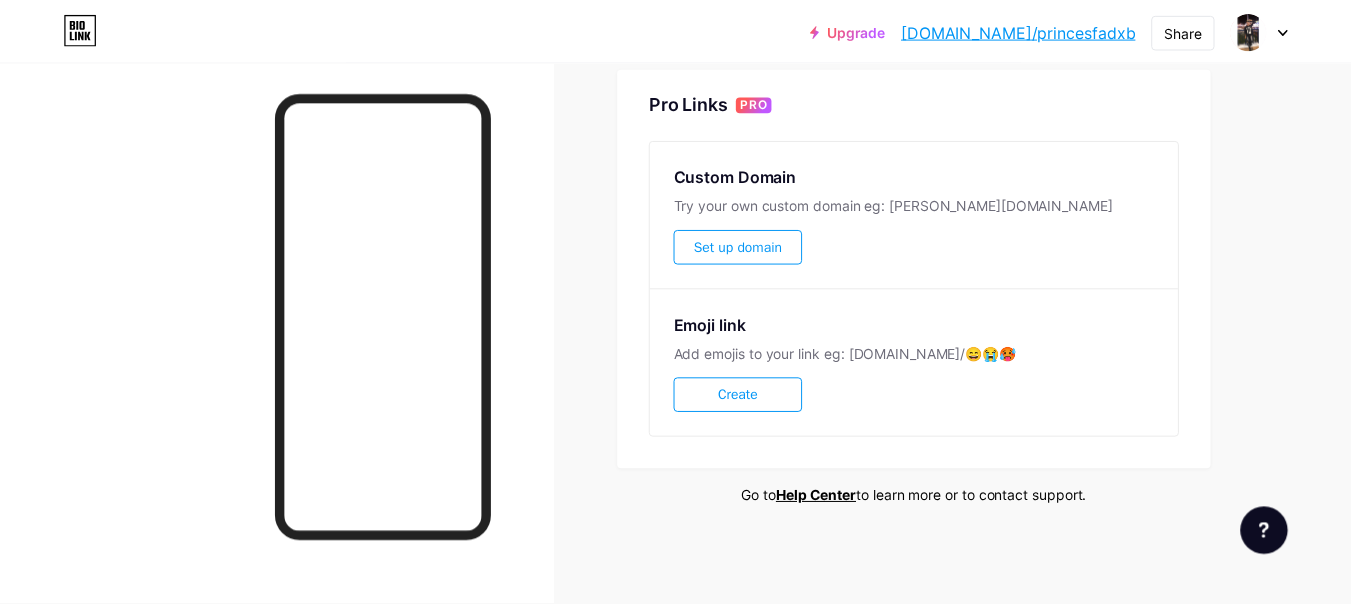scroll, scrollTop: 0, scrollLeft: 0, axis: both 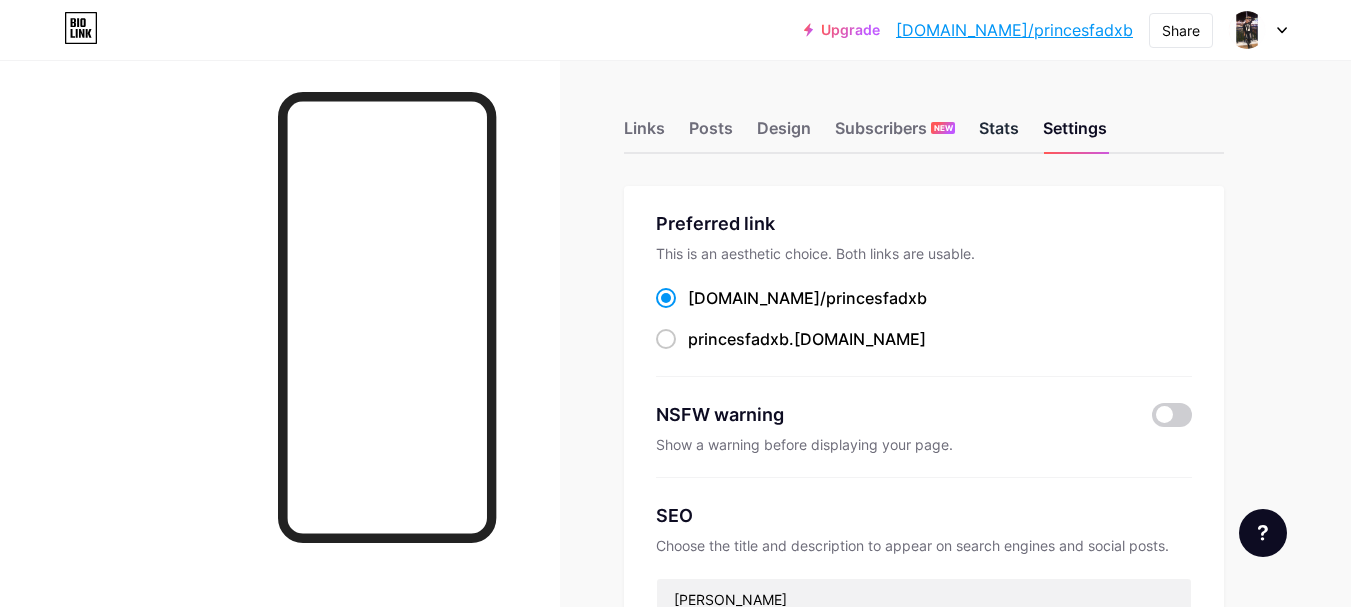 click on "Stats" at bounding box center [999, 134] 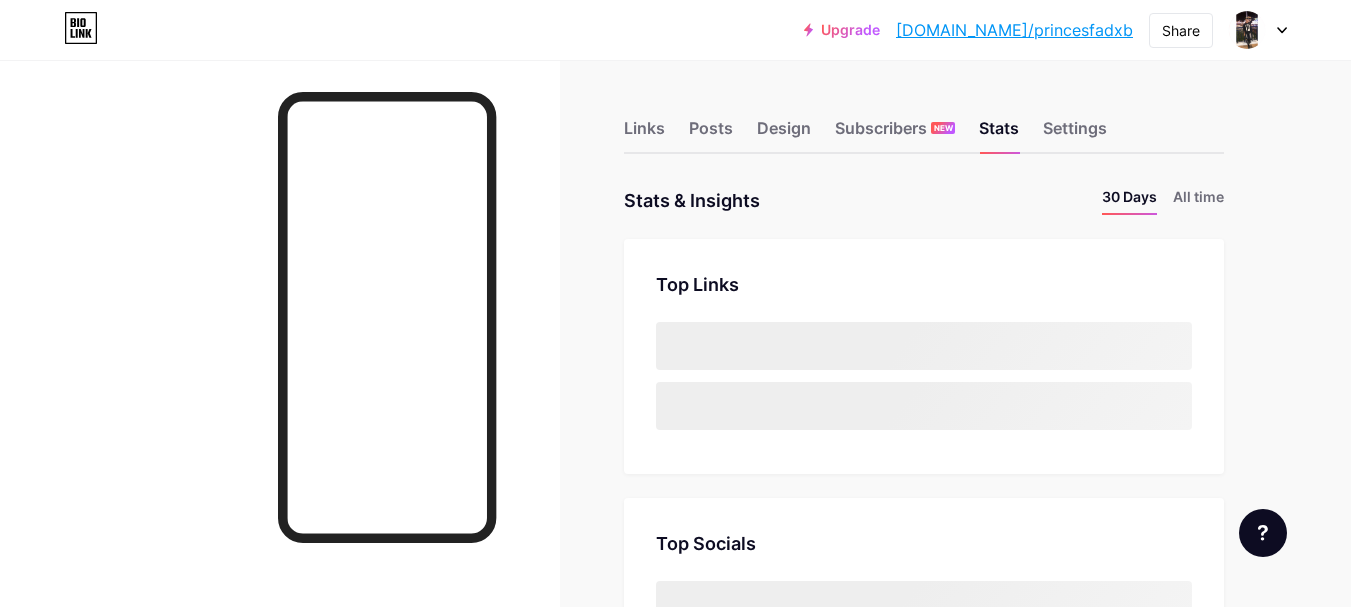 scroll, scrollTop: 999393, scrollLeft: 998649, axis: both 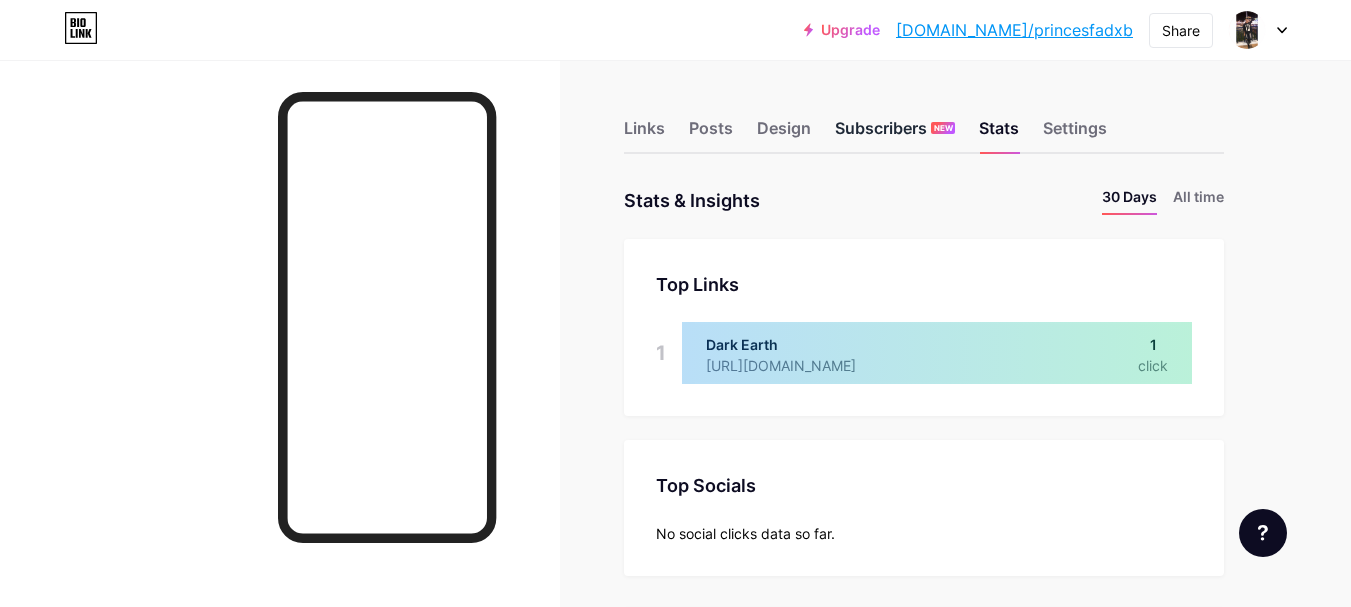 click on "Subscribers
NEW" at bounding box center (895, 134) 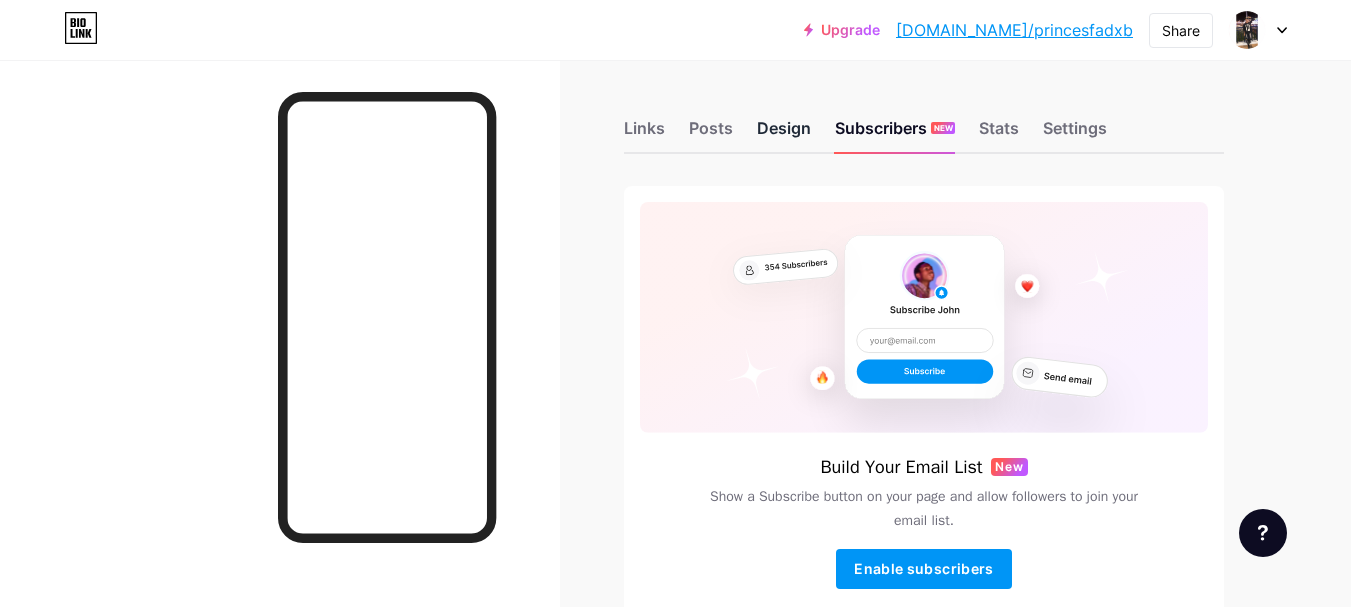 click on "Design" at bounding box center [784, 134] 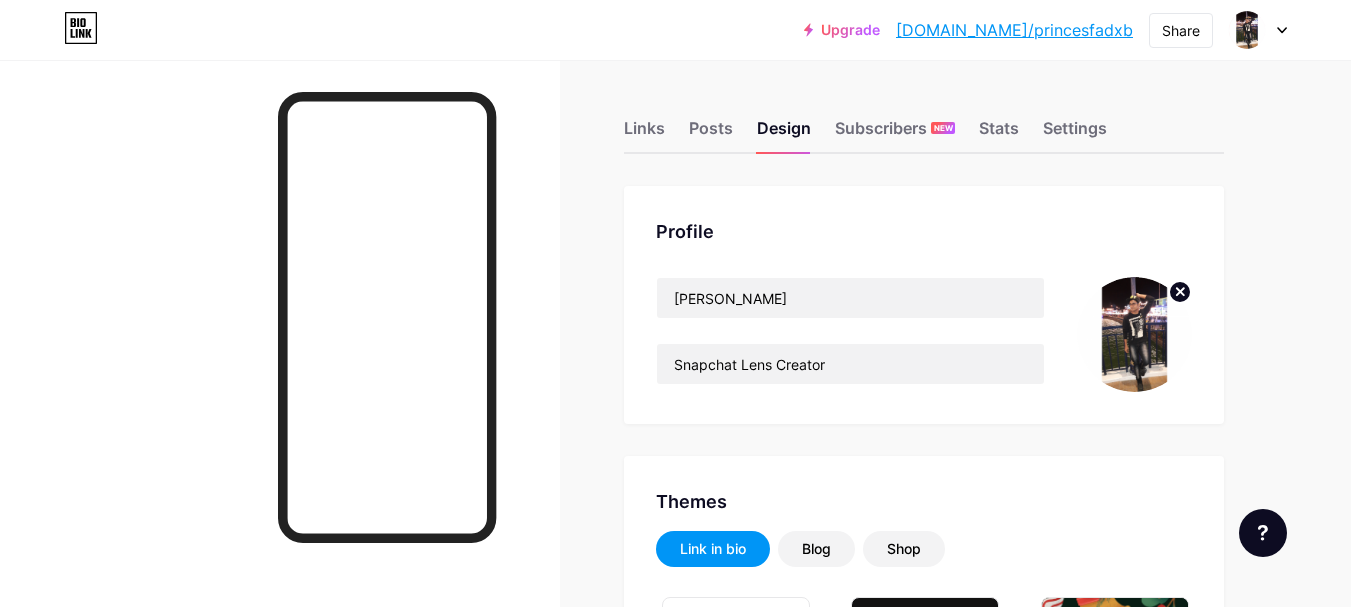 type on "#ffffff" 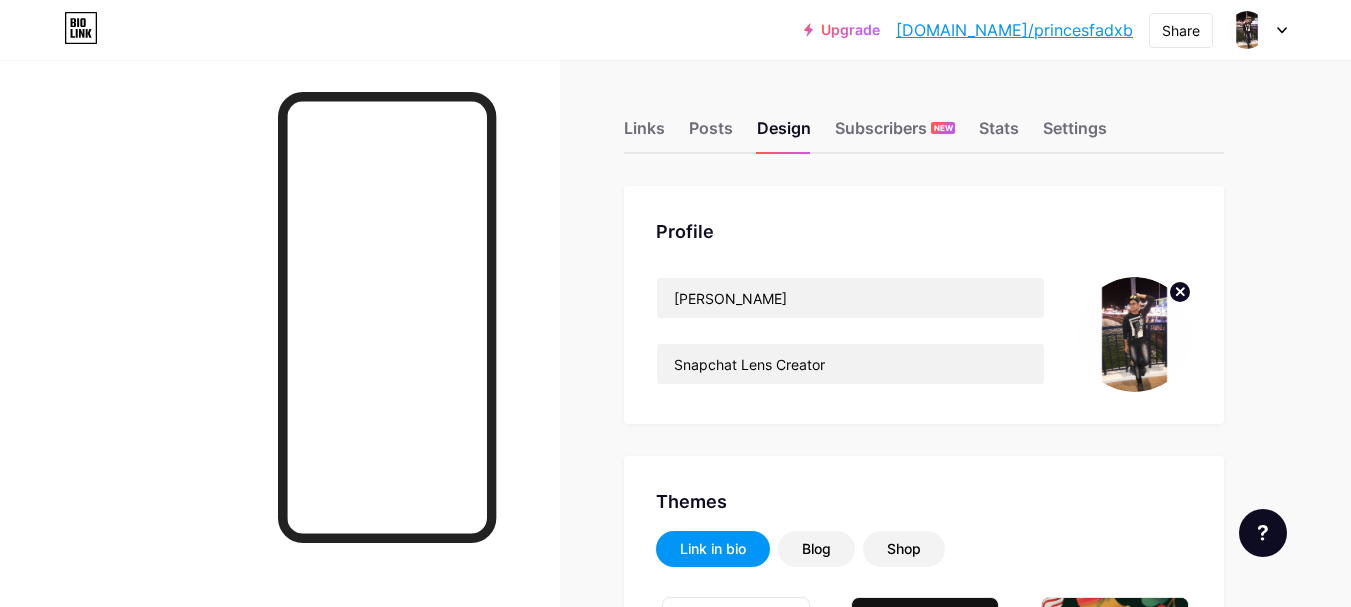 type on "#000000" 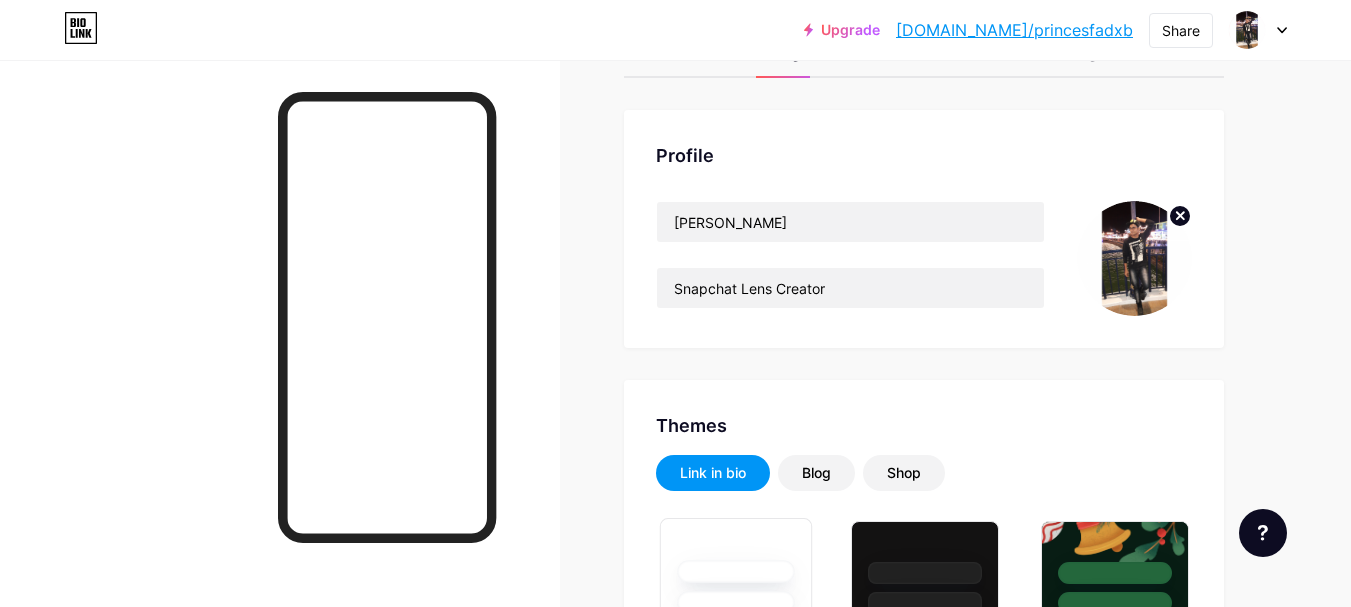 scroll, scrollTop: 0, scrollLeft: 0, axis: both 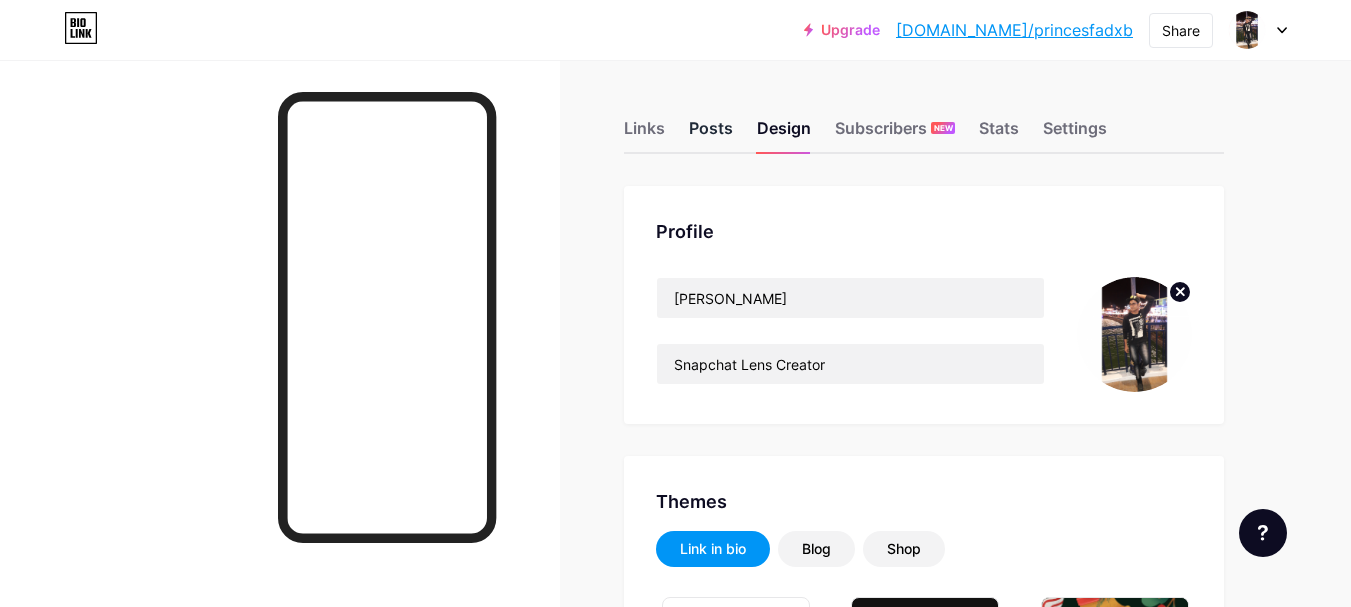 click on "Posts" at bounding box center [711, 134] 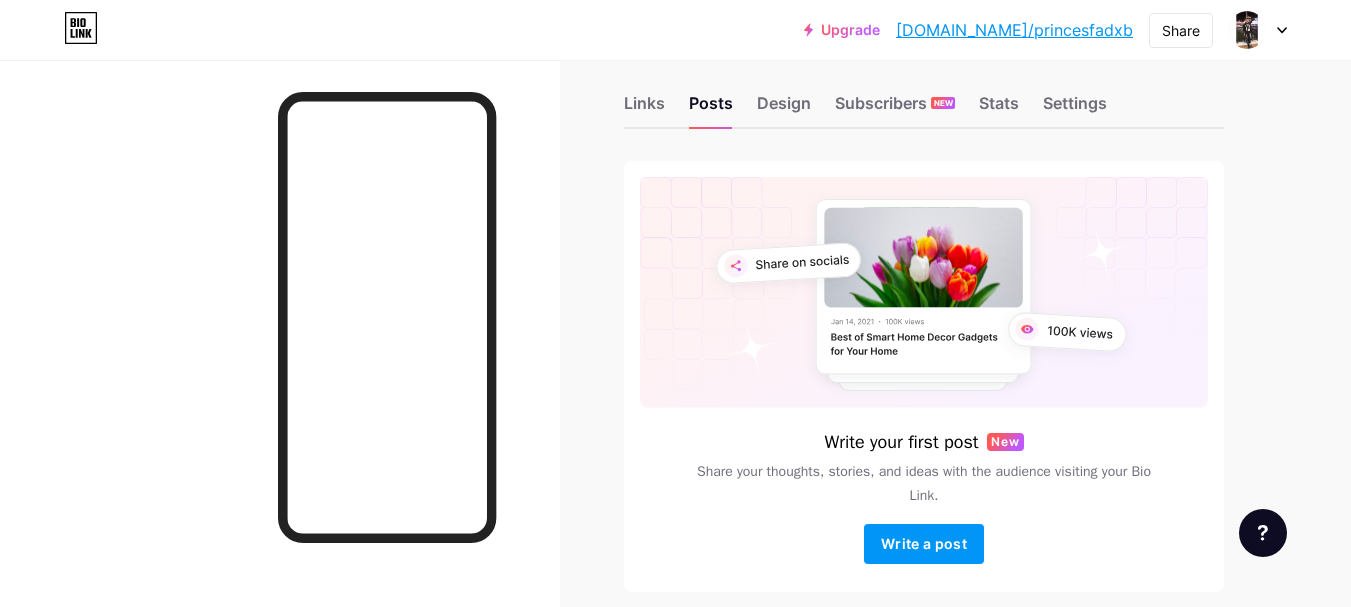 scroll, scrollTop: 110, scrollLeft: 0, axis: vertical 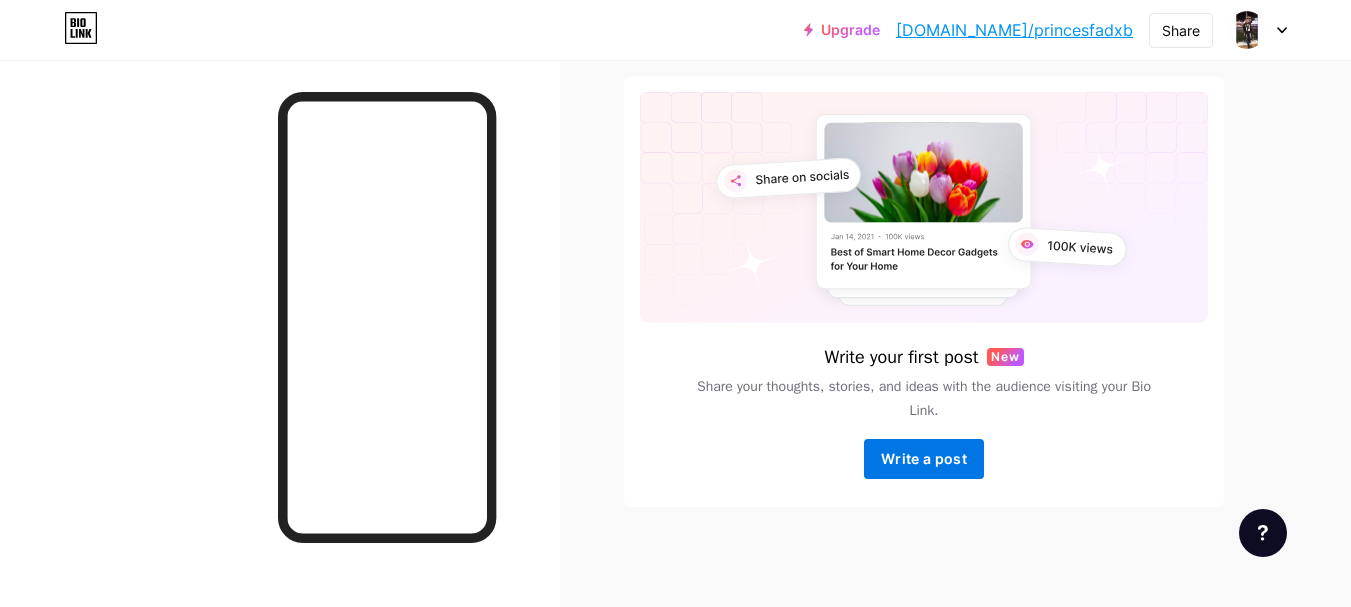 click on "Write a post" at bounding box center (924, 458) 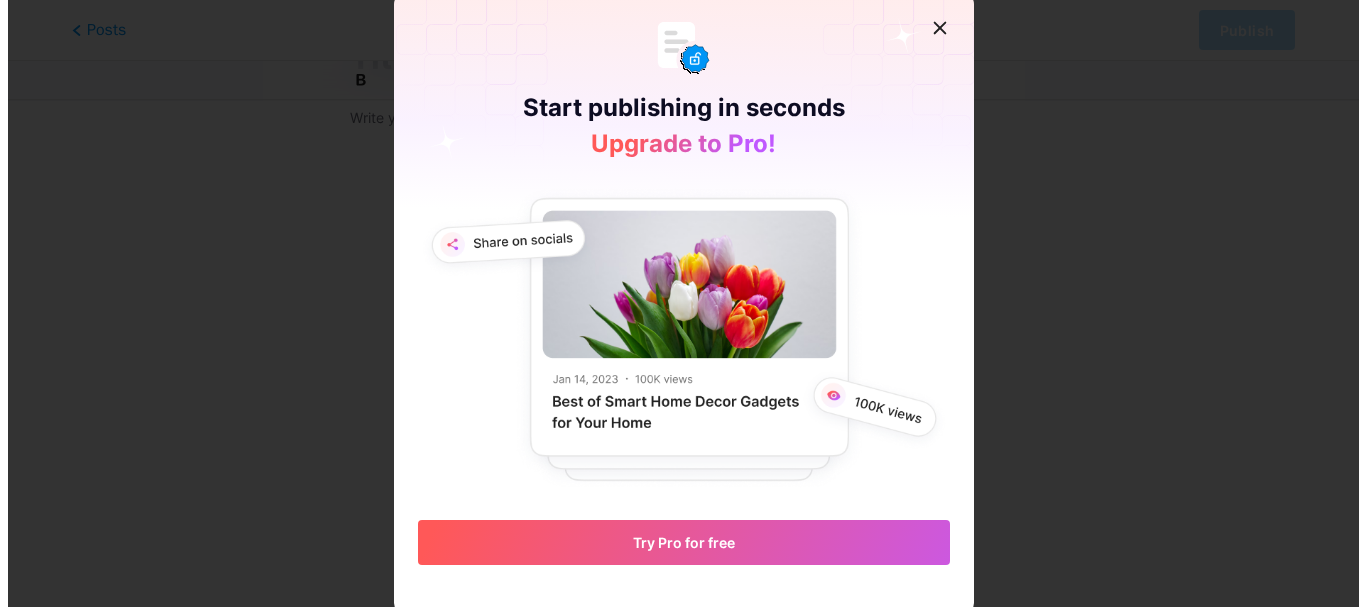scroll, scrollTop: 0, scrollLeft: 0, axis: both 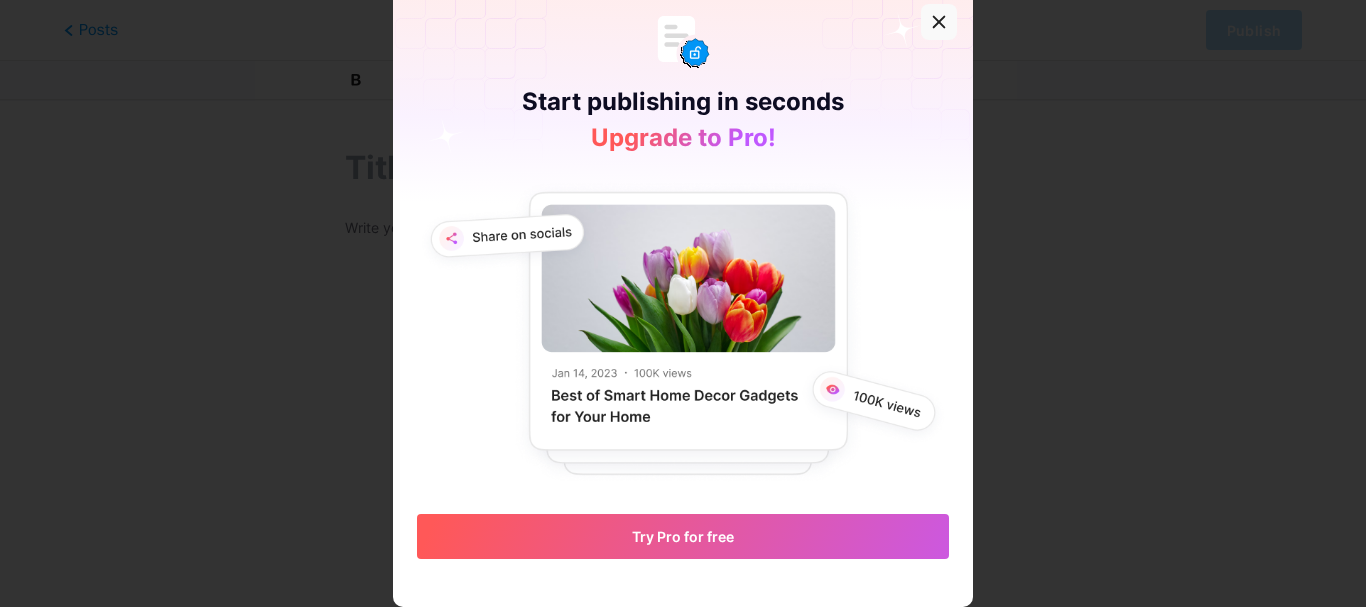 click at bounding box center [939, 22] 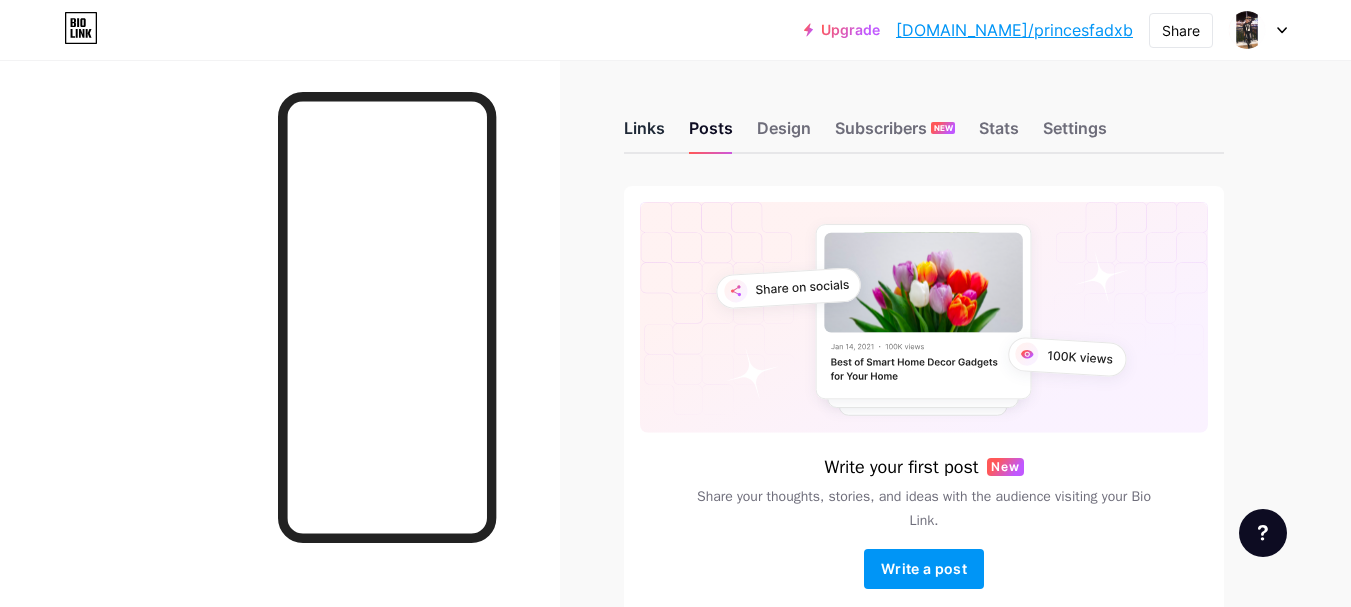 click on "Links" at bounding box center [644, 134] 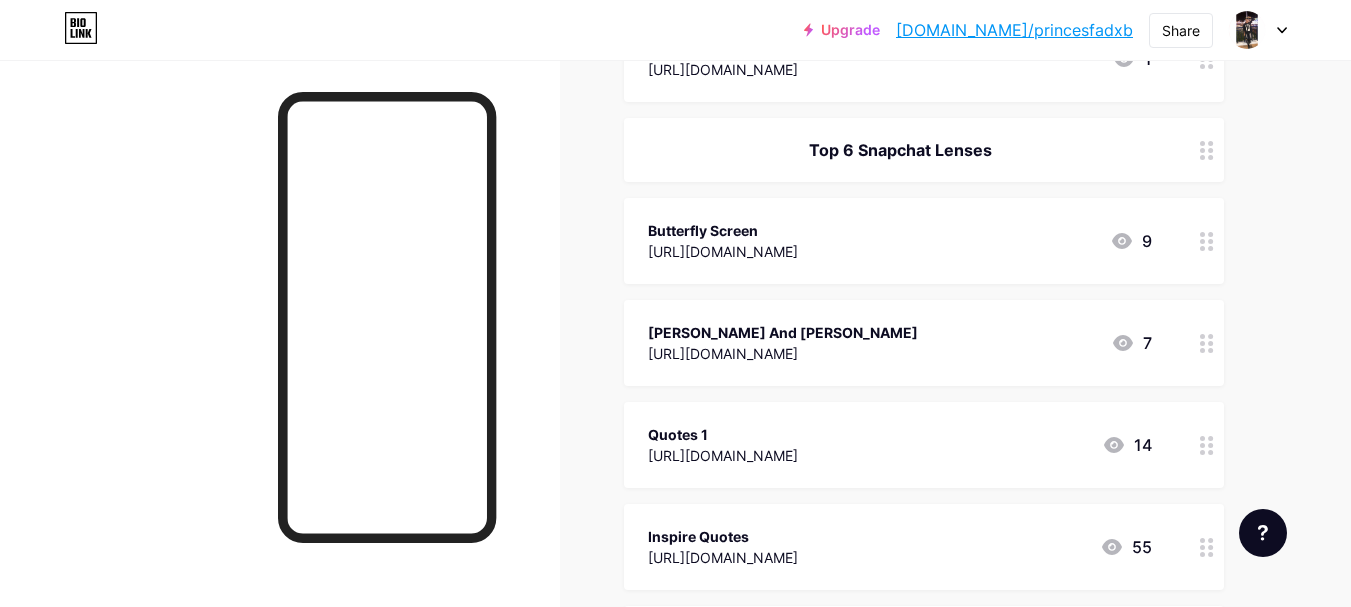 scroll, scrollTop: 1400, scrollLeft: 0, axis: vertical 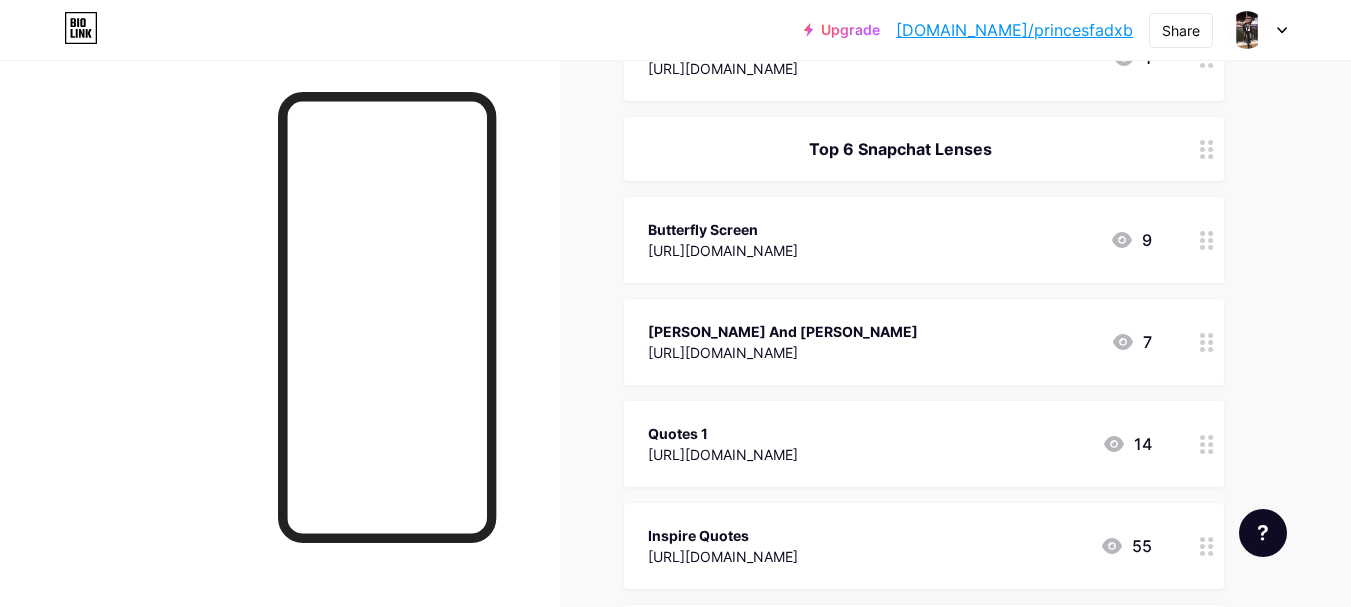 click on "Top 6 Snapchat Lenses" at bounding box center [900, 149] 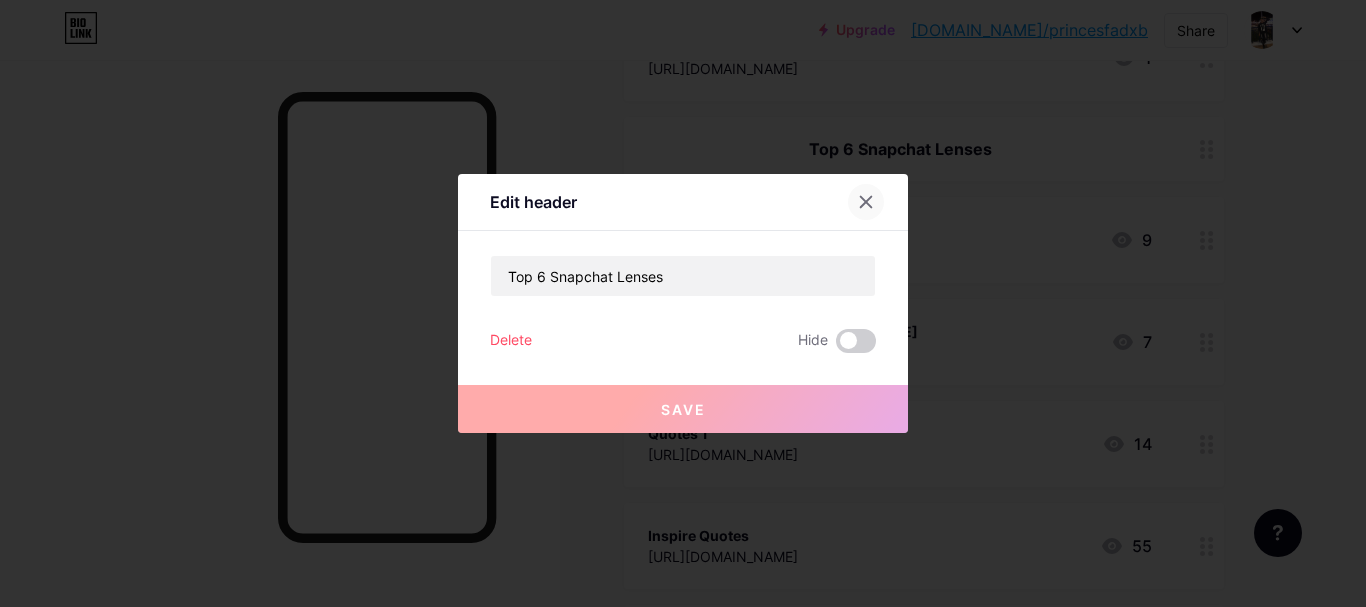 click 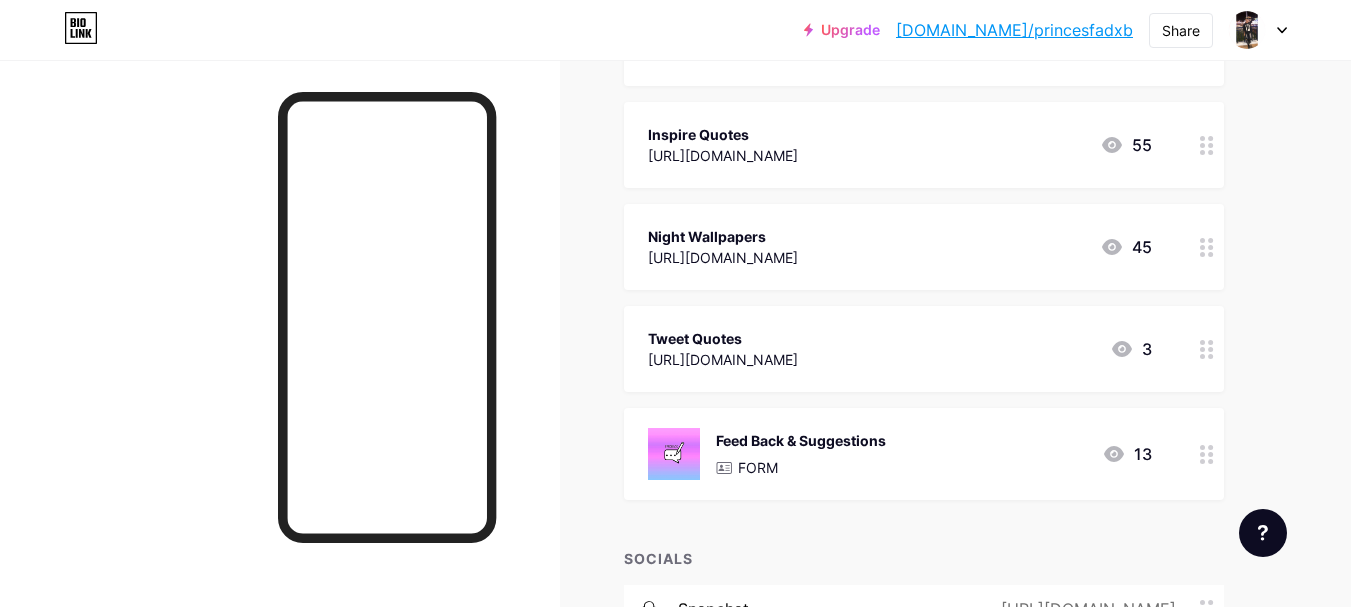scroll, scrollTop: 1800, scrollLeft: 0, axis: vertical 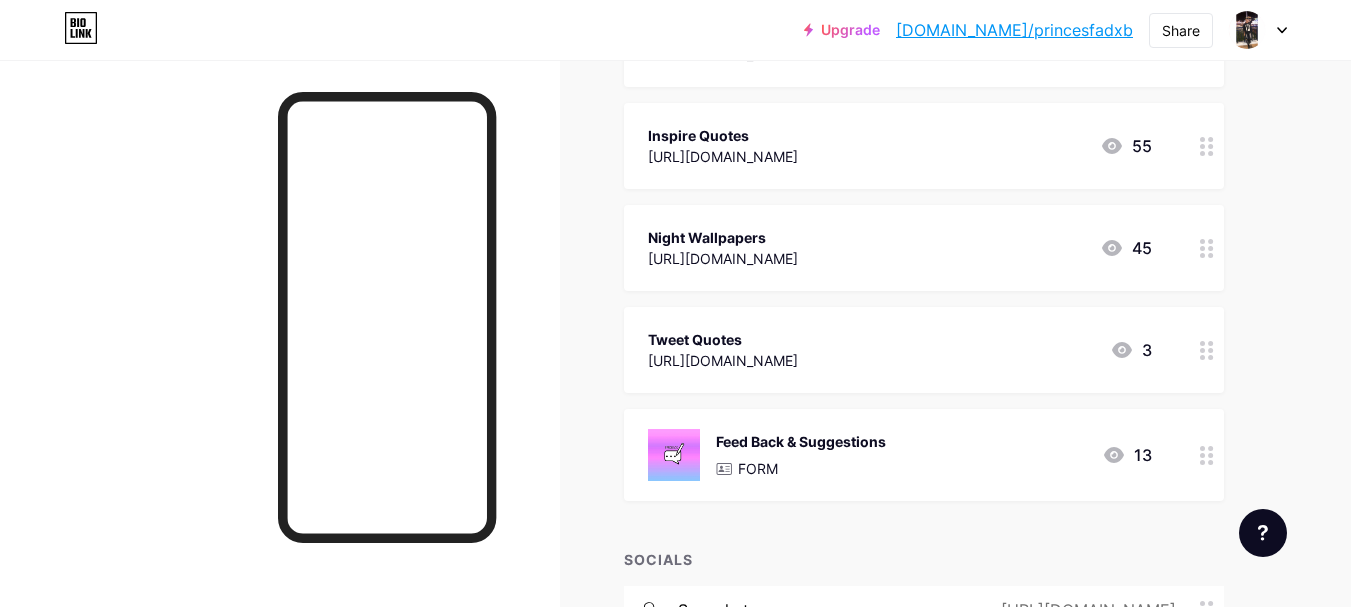 click on "Feed Back & Suggestions
FORM
13" at bounding box center (900, 455) 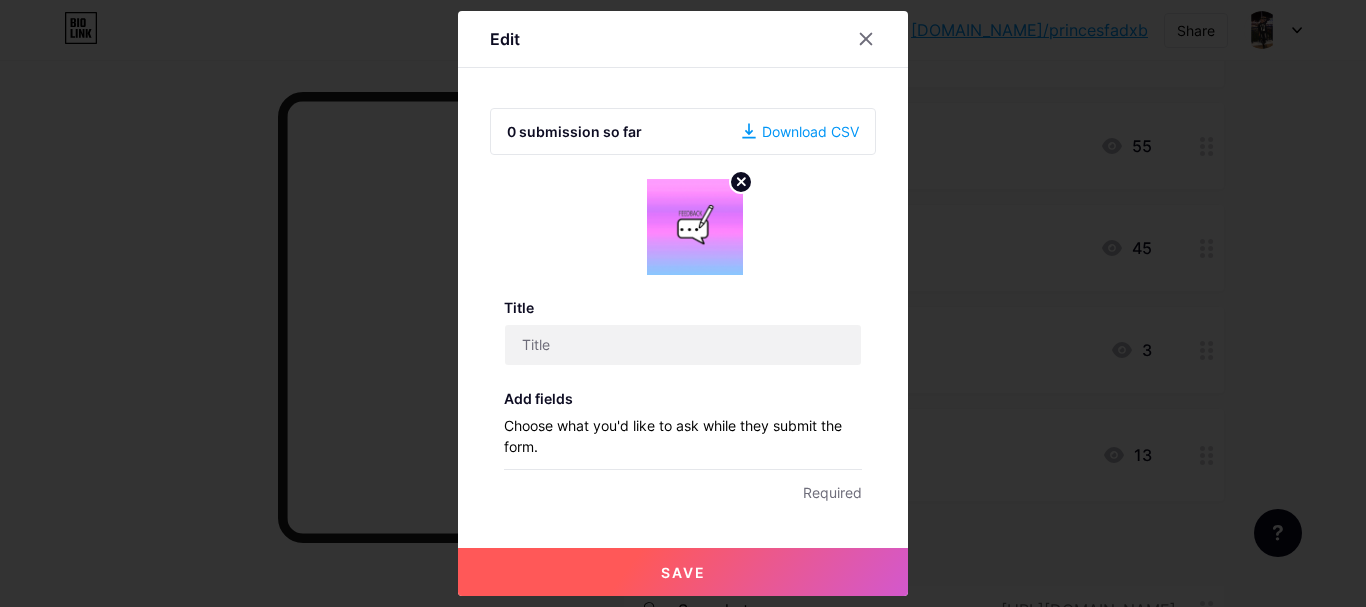 type on "Feed Back & Suggestions" 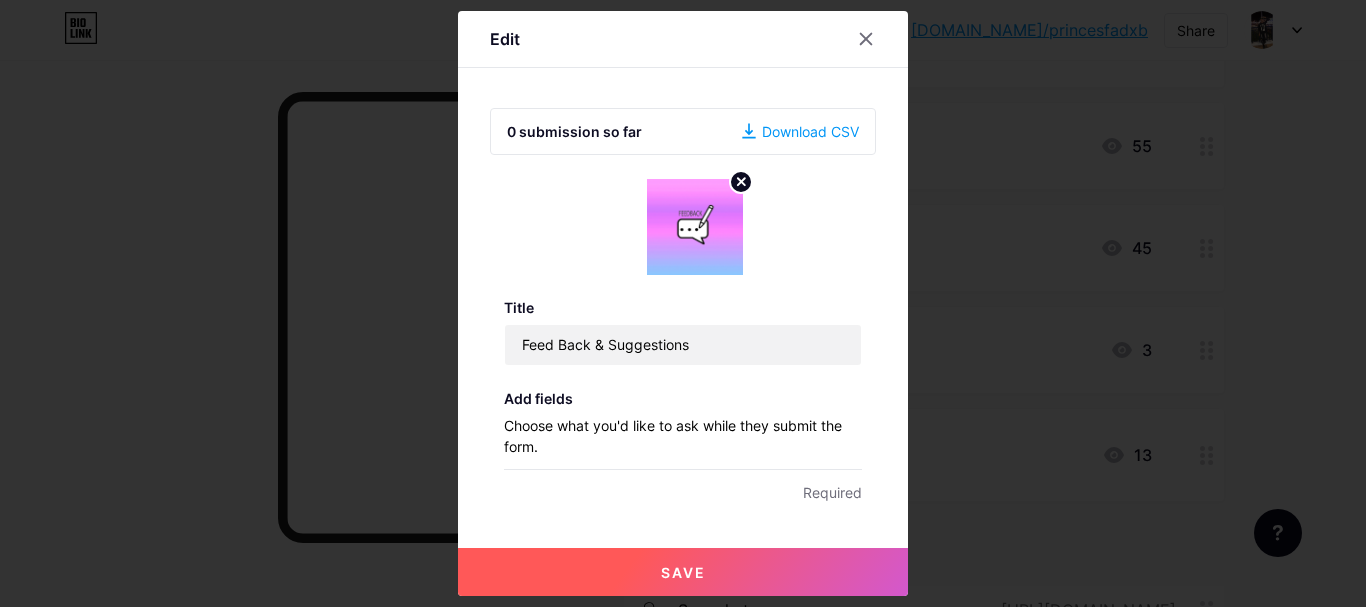 checkbox on "true" 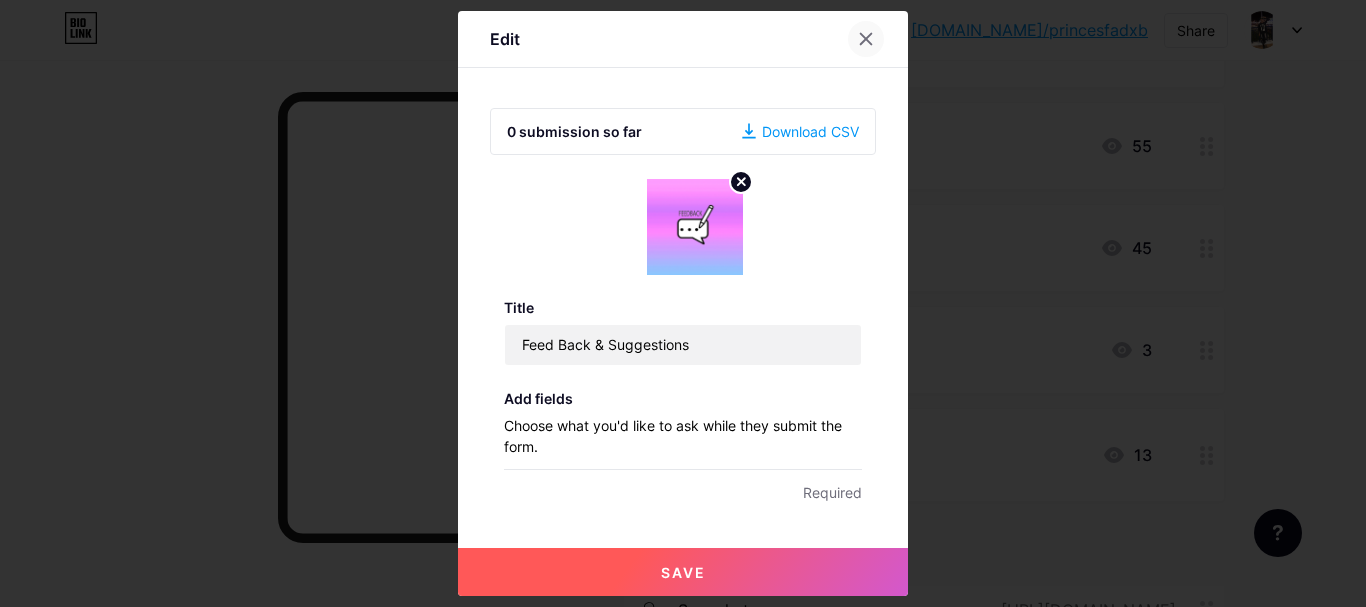 click 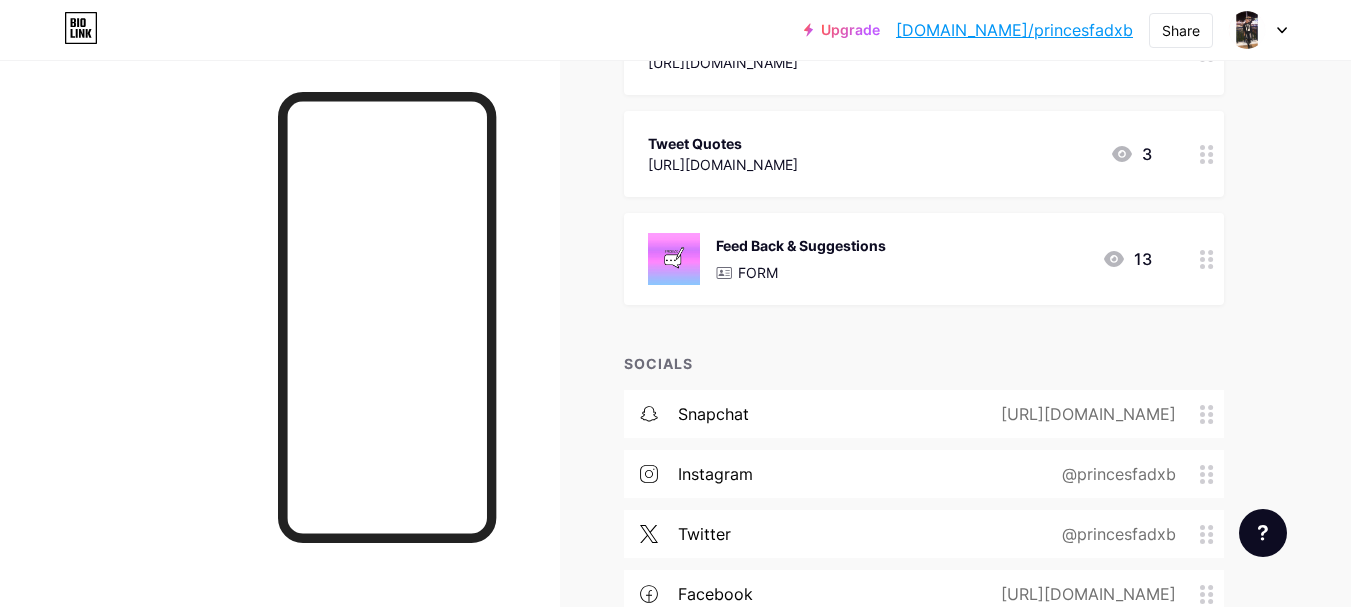 scroll, scrollTop: 1998, scrollLeft: 0, axis: vertical 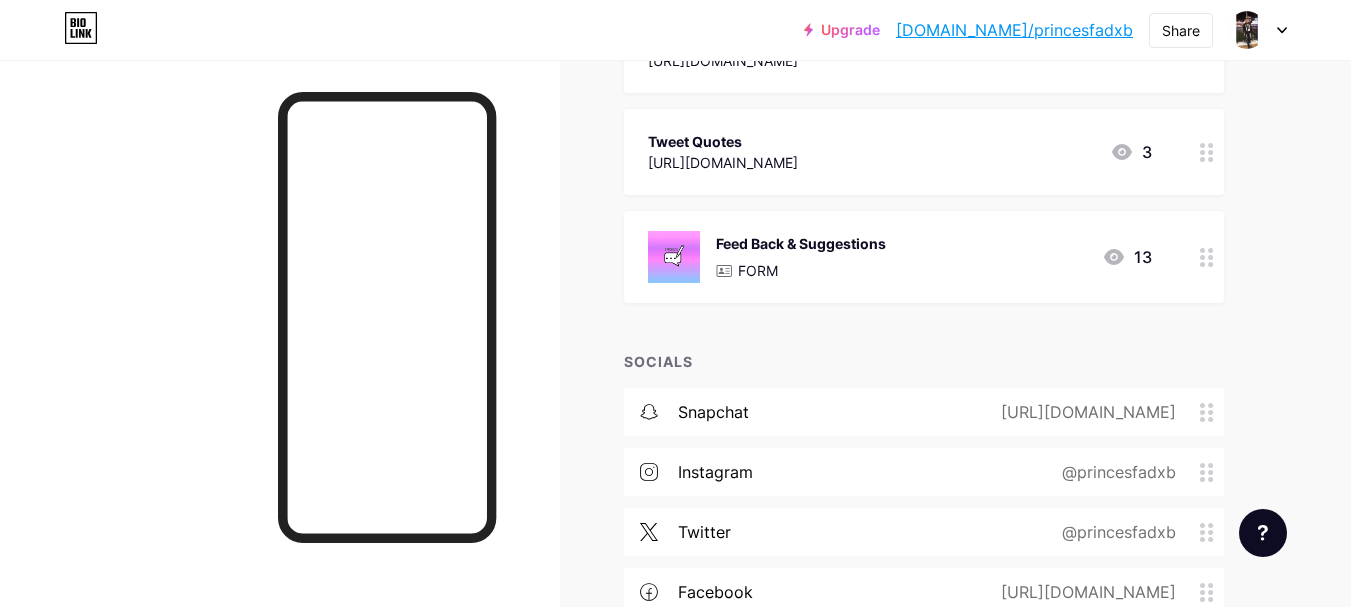 click at bounding box center [1207, 257] 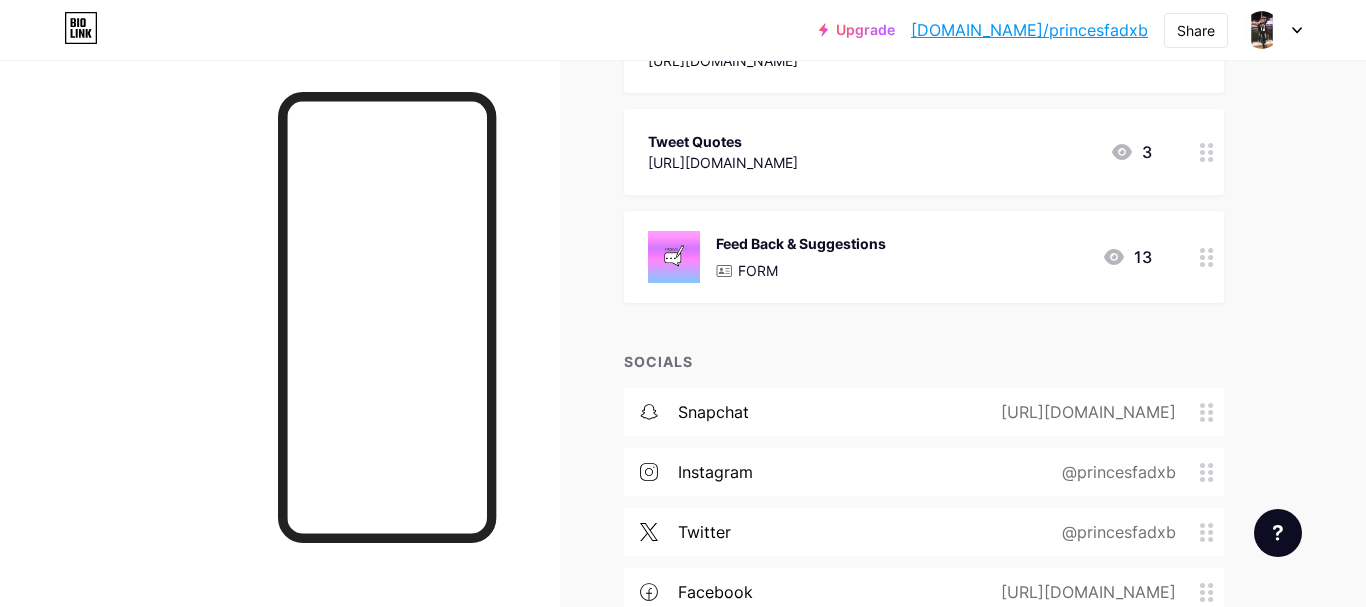 type on "Feed Back & Suggestions" 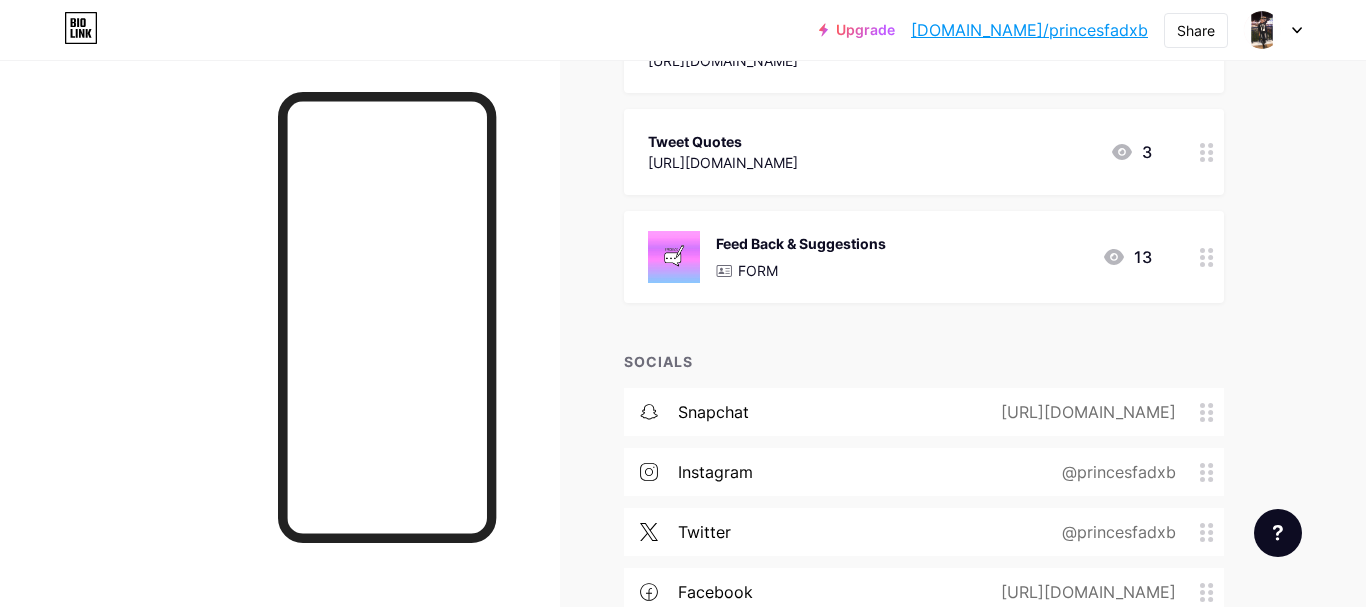 checkbox on "true" 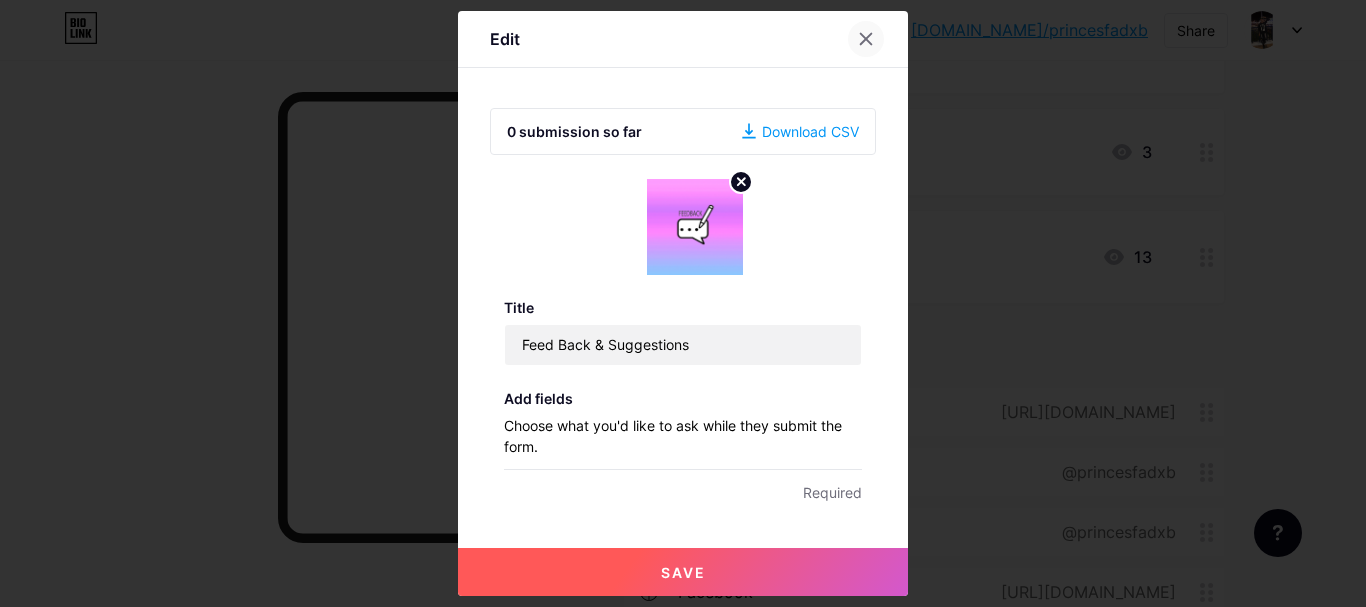 click at bounding box center [866, 39] 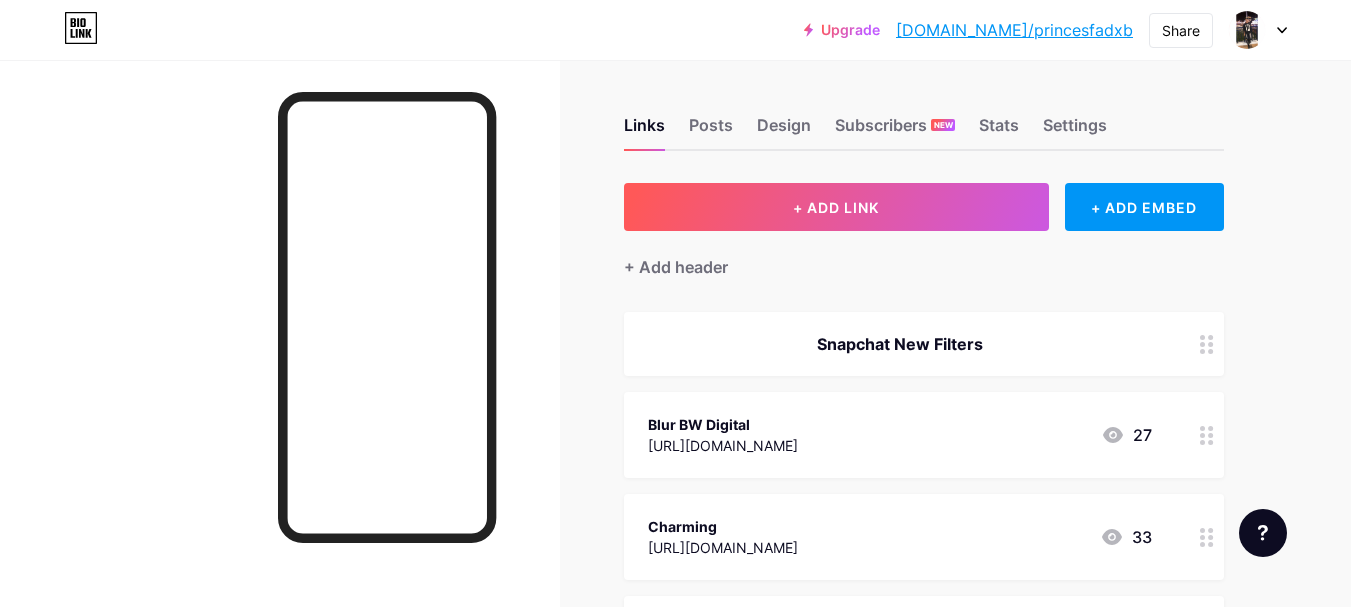 scroll, scrollTop: 0, scrollLeft: 0, axis: both 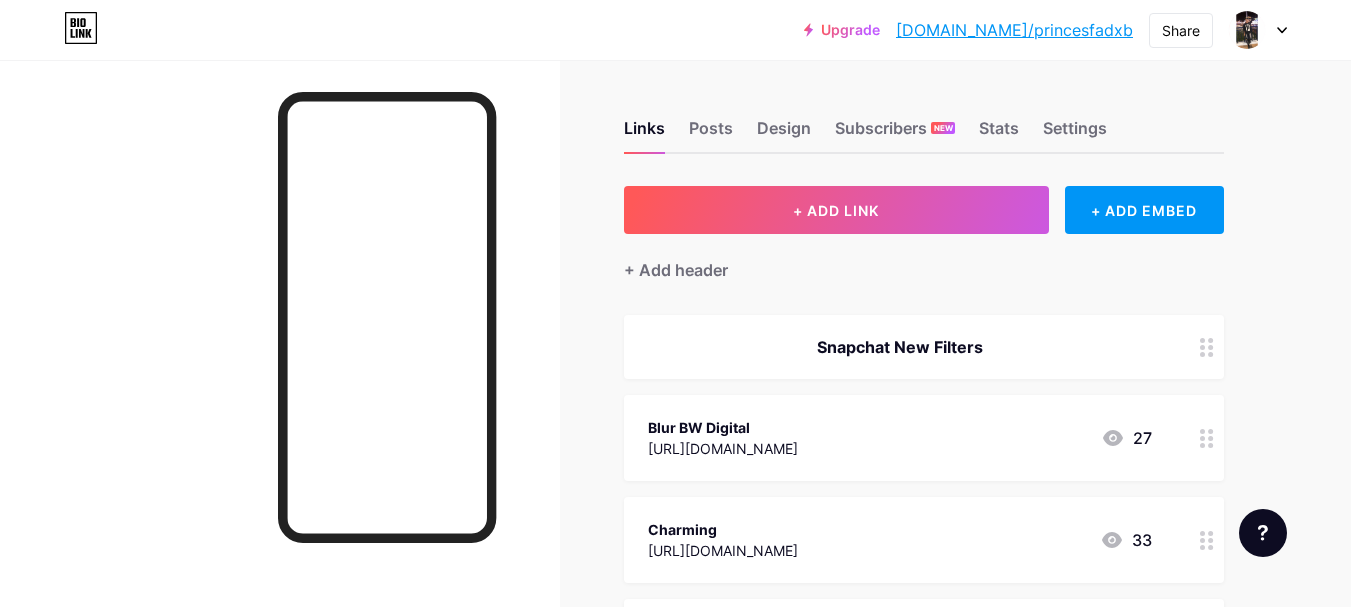 click at bounding box center (1207, 438) 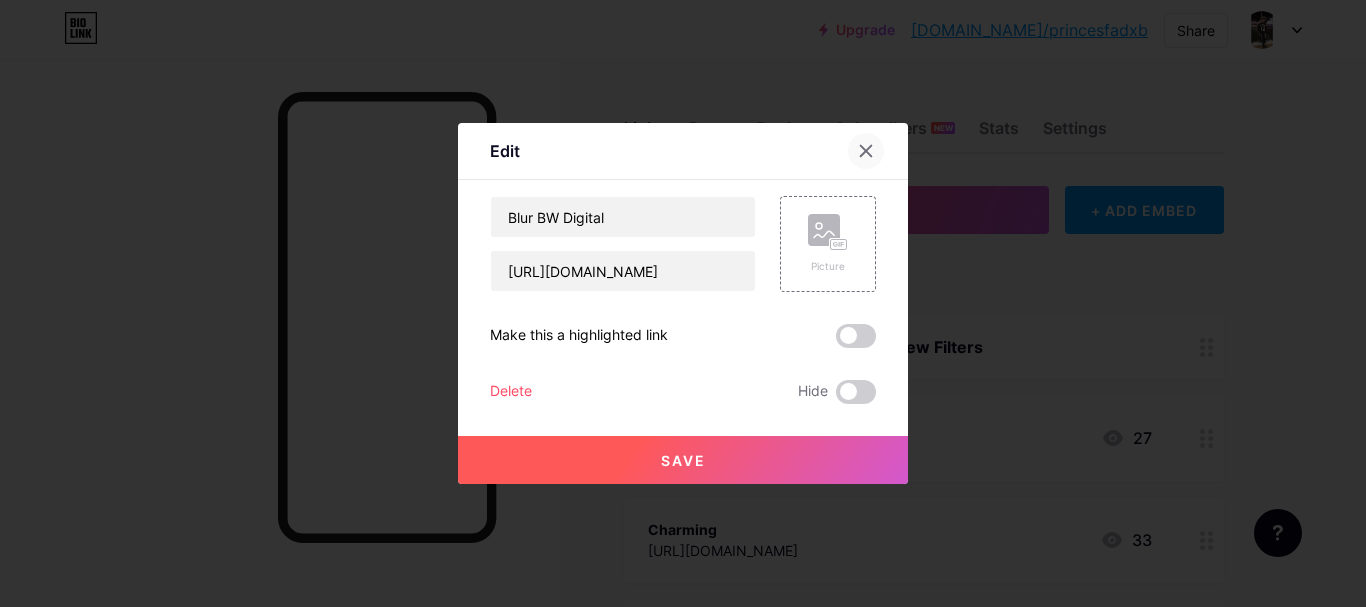 click 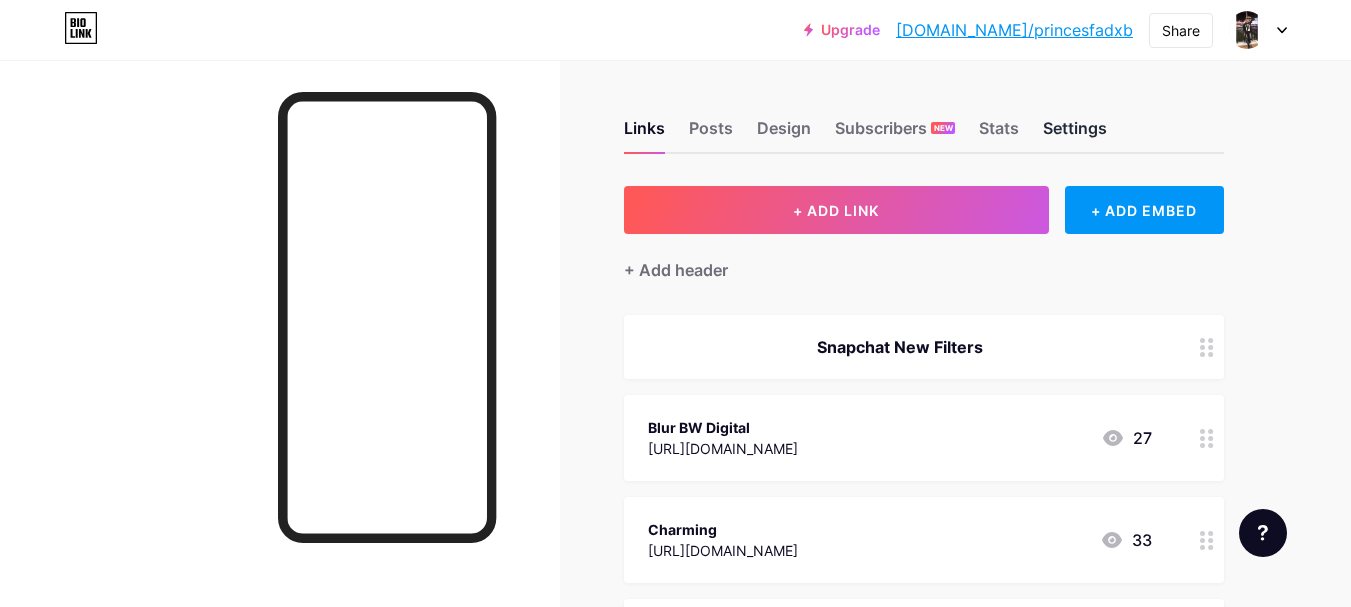 click on "Settings" at bounding box center (1075, 134) 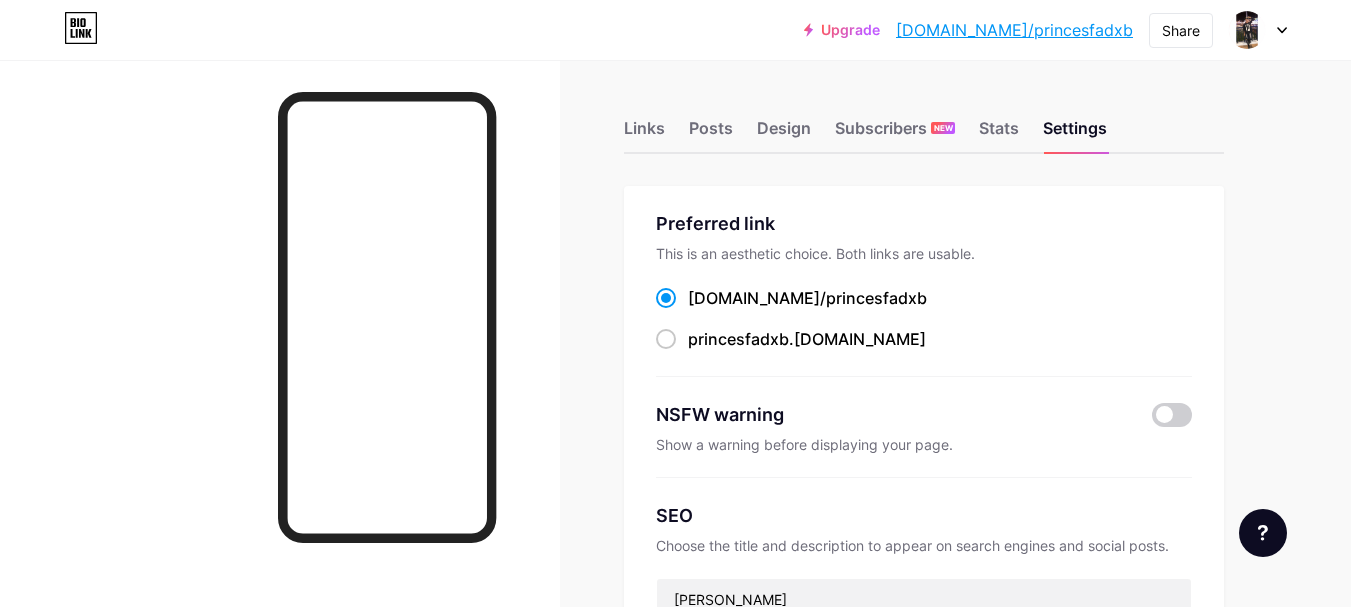 click on "Links
Posts
Design
Subscribers
NEW
Stats
Settings" at bounding box center (924, 119) 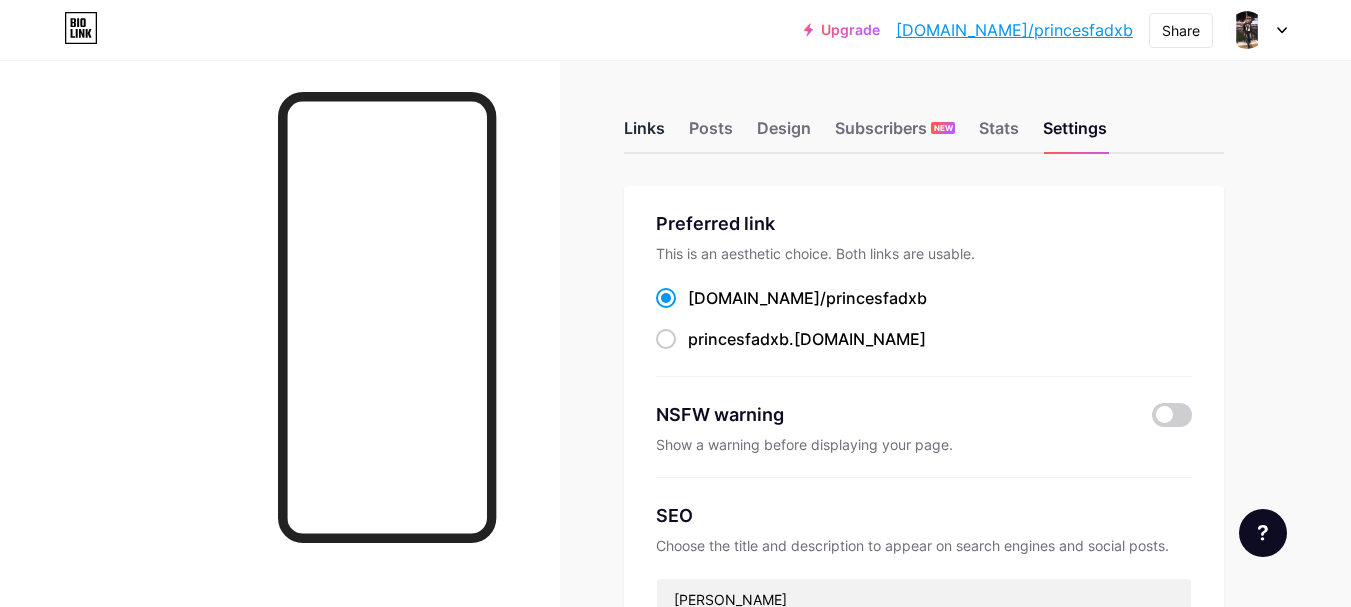 click on "Links" at bounding box center (644, 134) 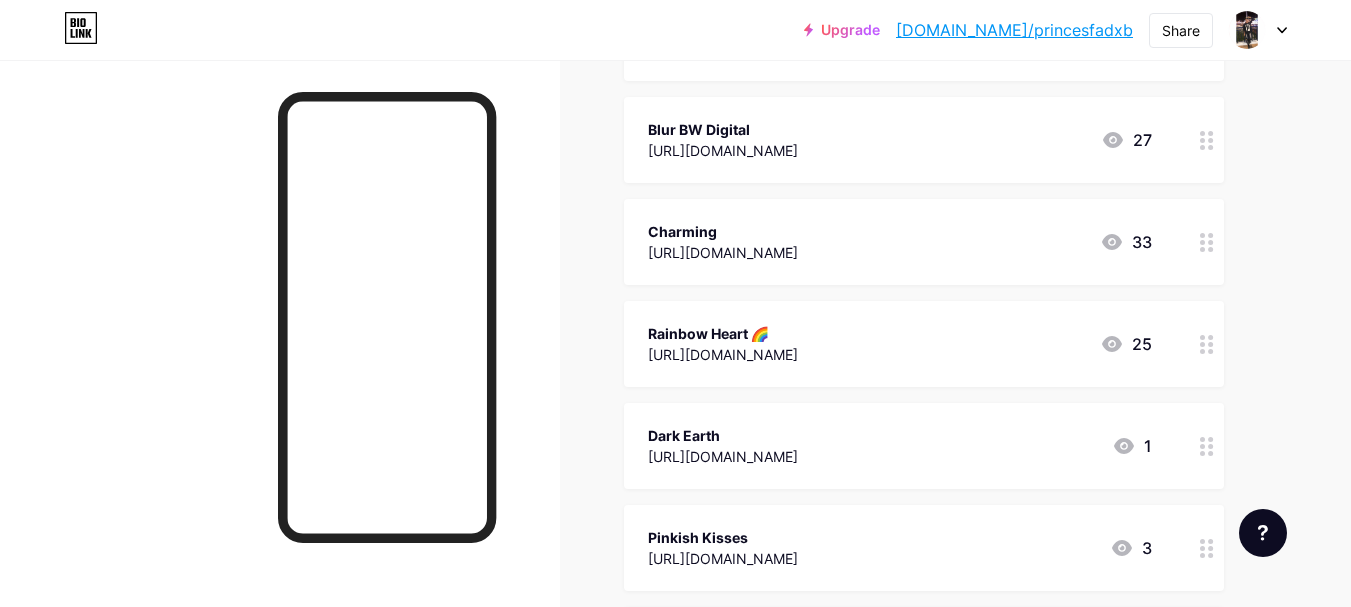scroll, scrollTop: 299, scrollLeft: 0, axis: vertical 